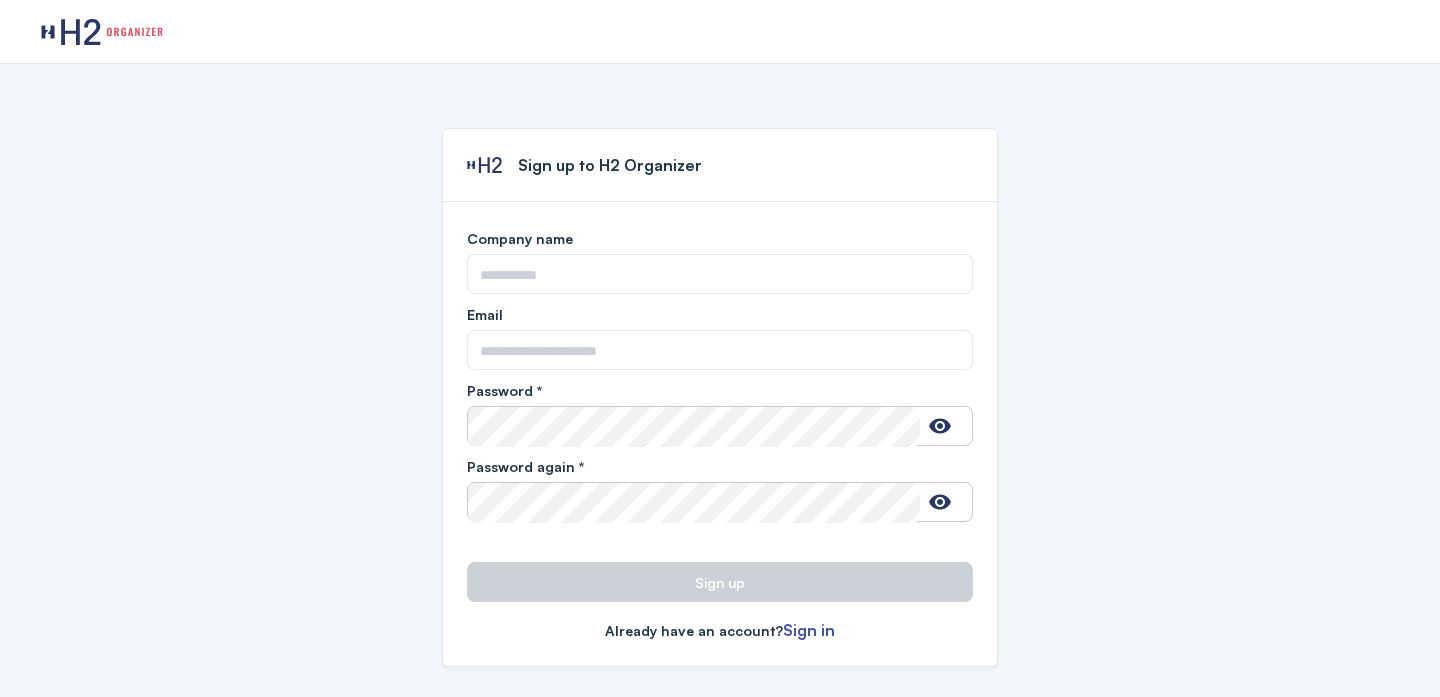 scroll, scrollTop: 0, scrollLeft: 0, axis: both 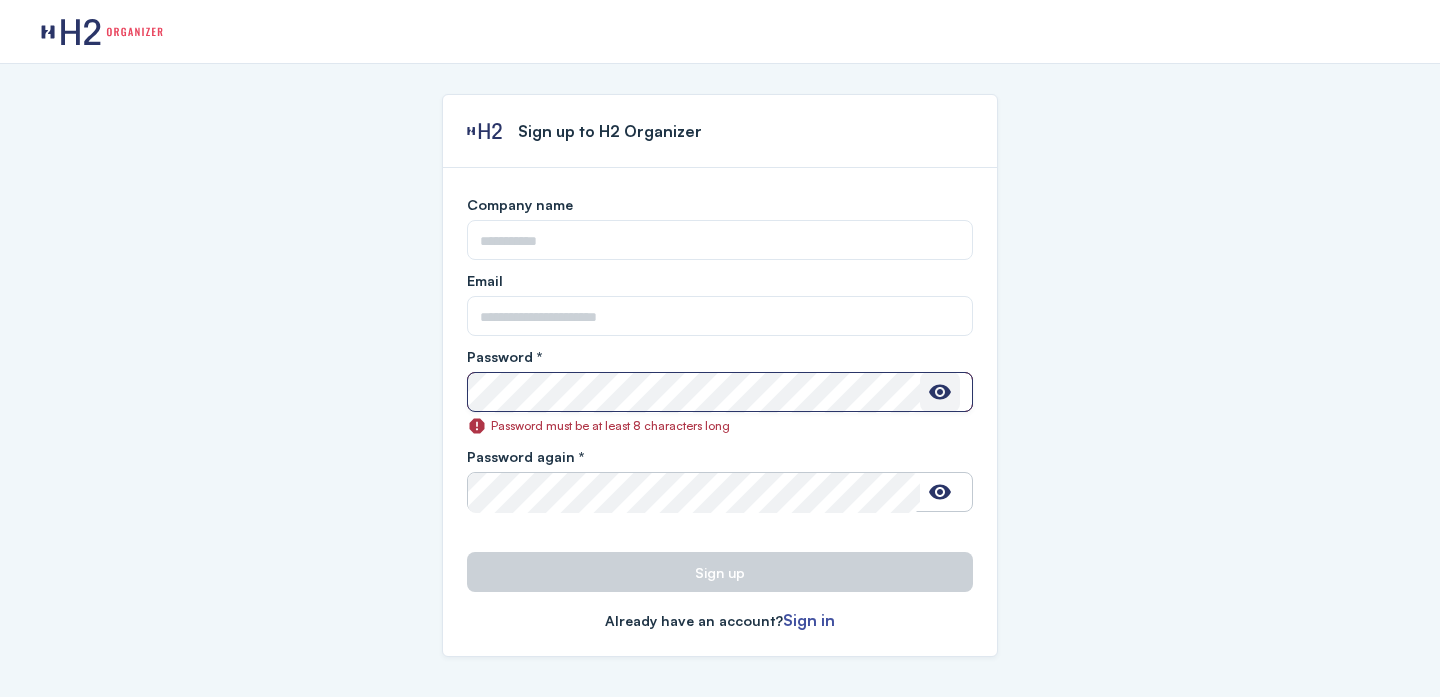 click at bounding box center (940, 392) 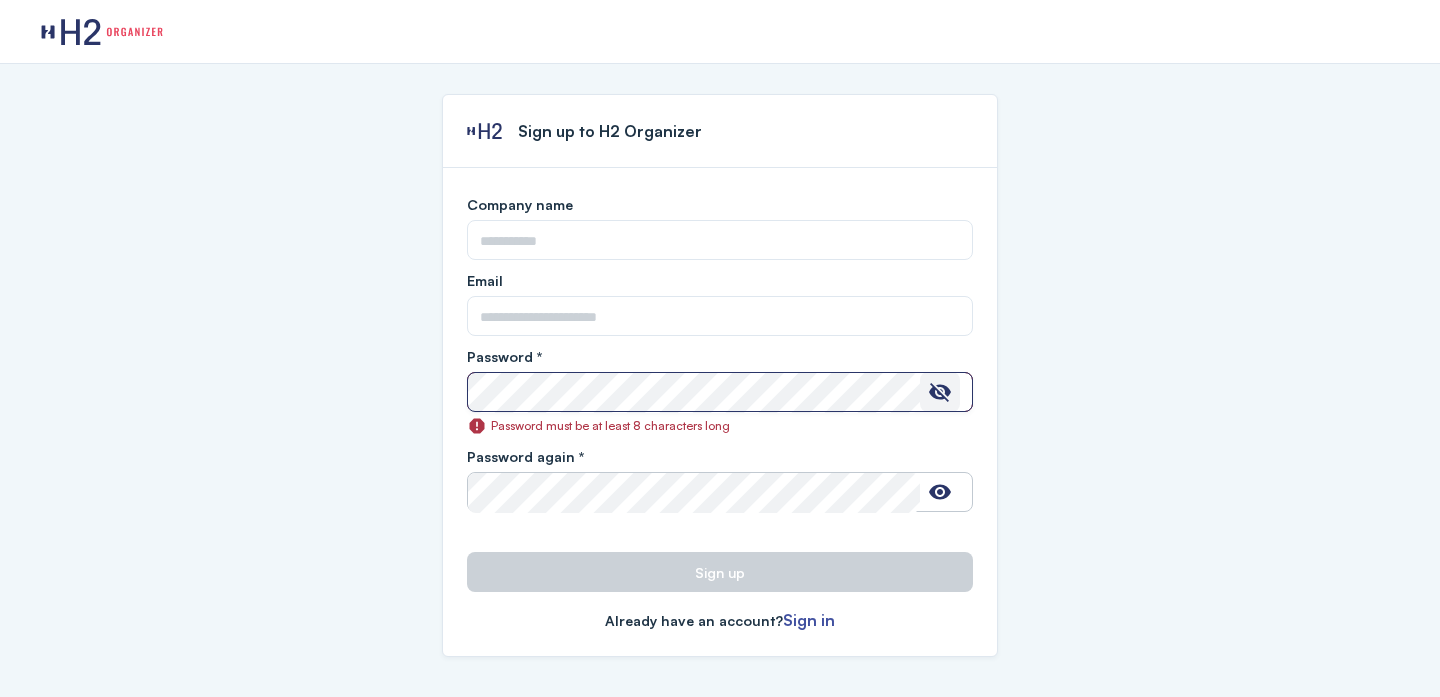 click at bounding box center [940, 392] 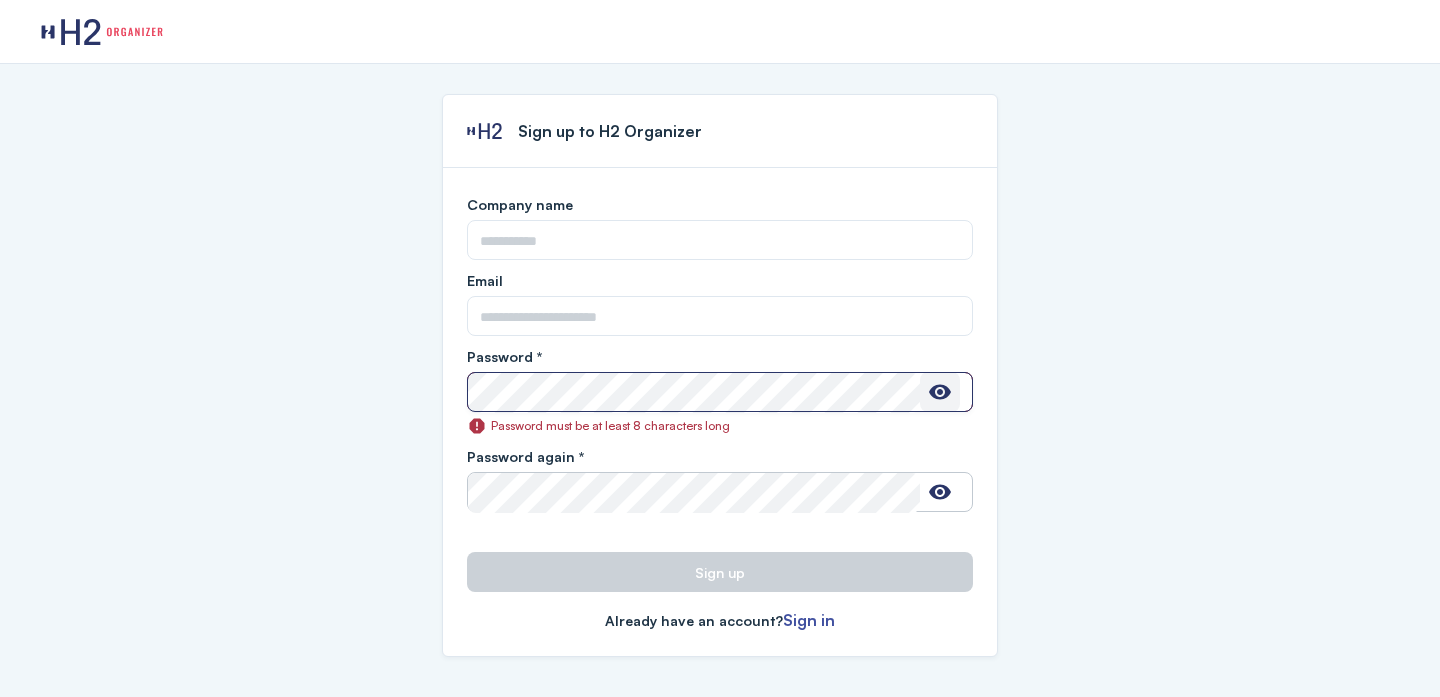 click at bounding box center [940, 392] 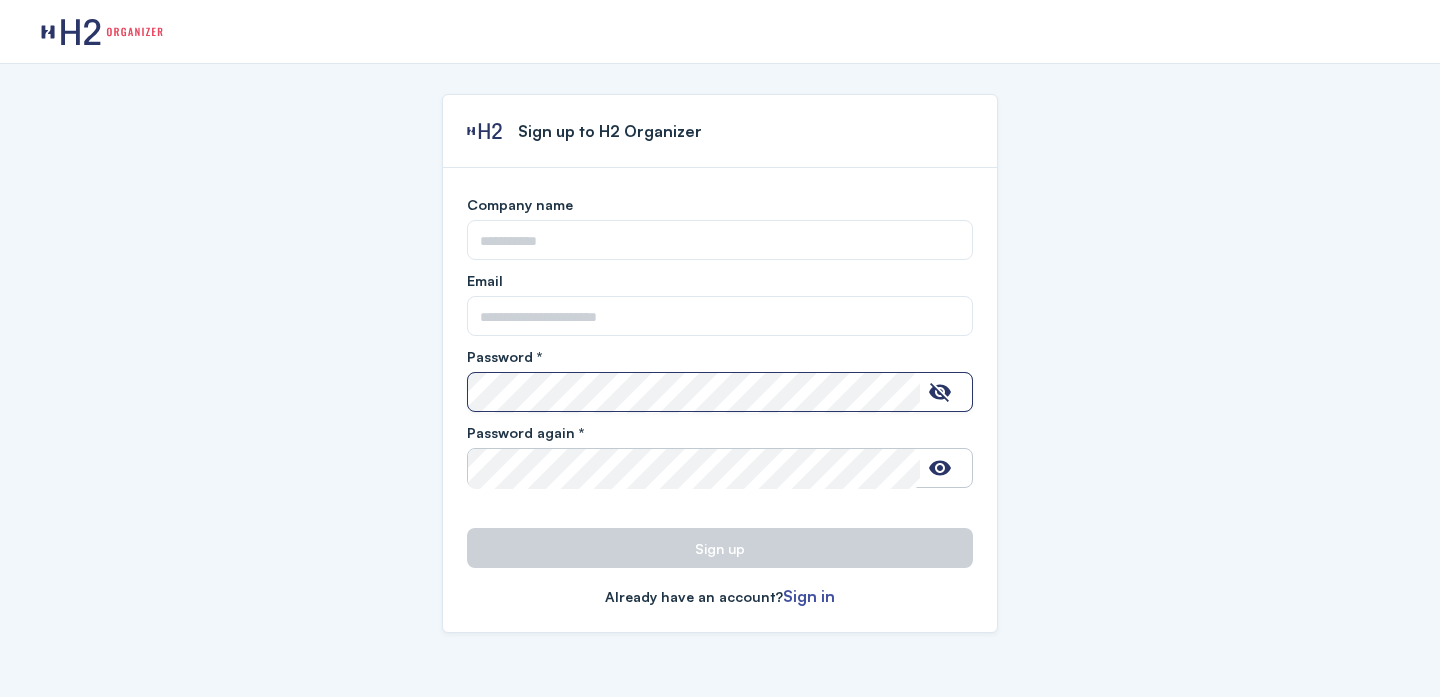 click on "**********" at bounding box center (720, 400) 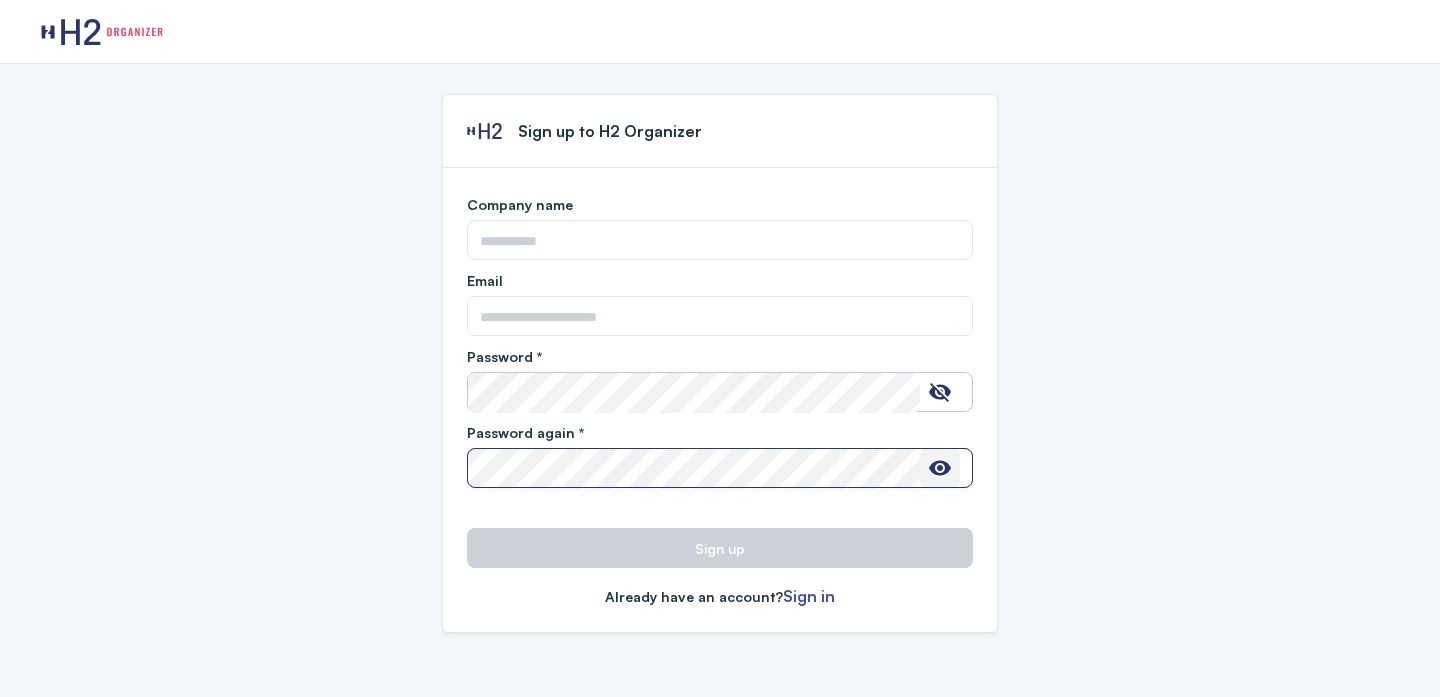 click at bounding box center [940, 468] 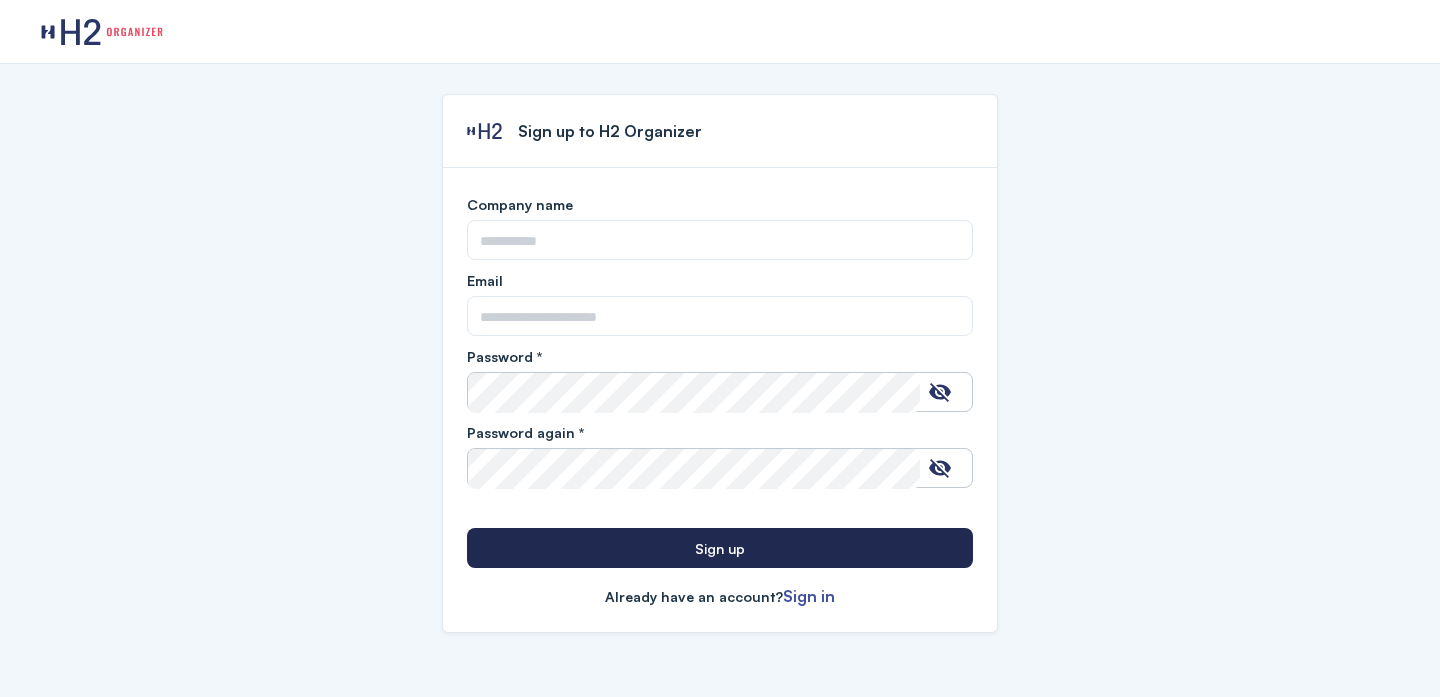 click on "Sign up" at bounding box center [720, 548] 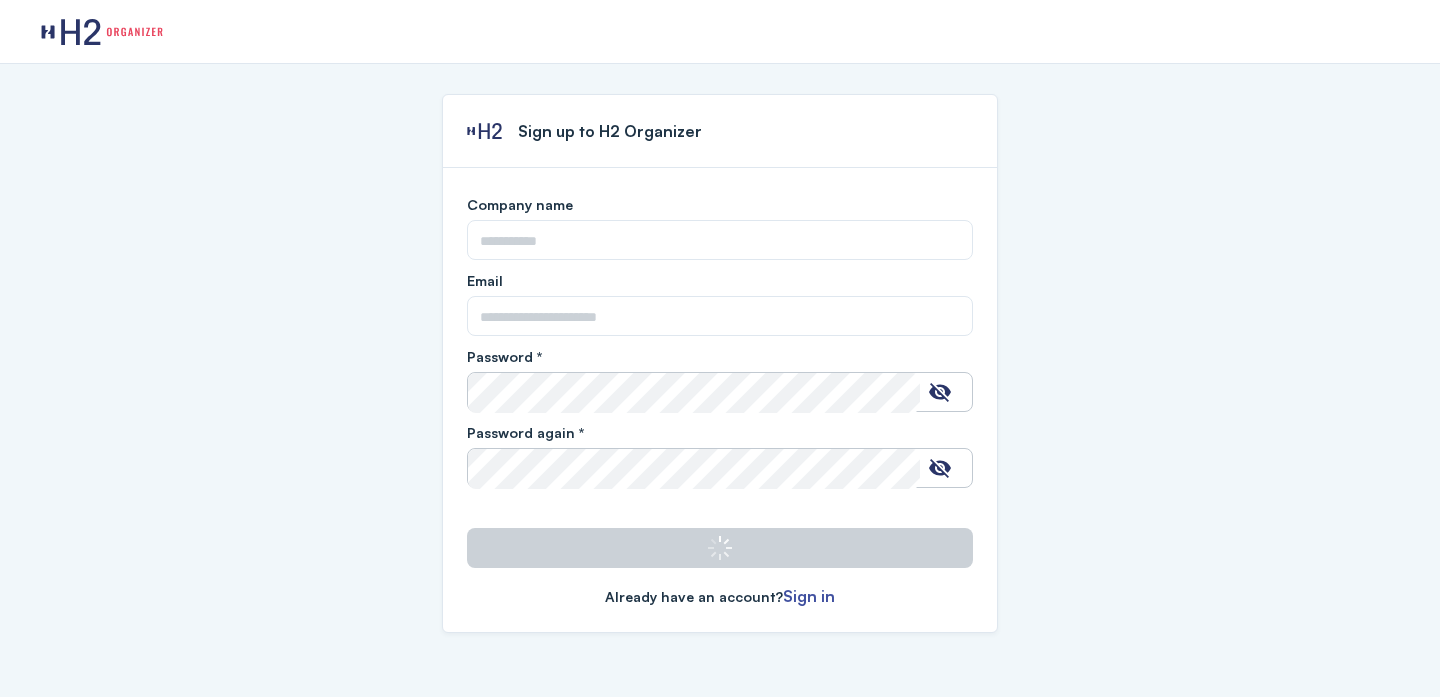 scroll, scrollTop: 0, scrollLeft: 0, axis: both 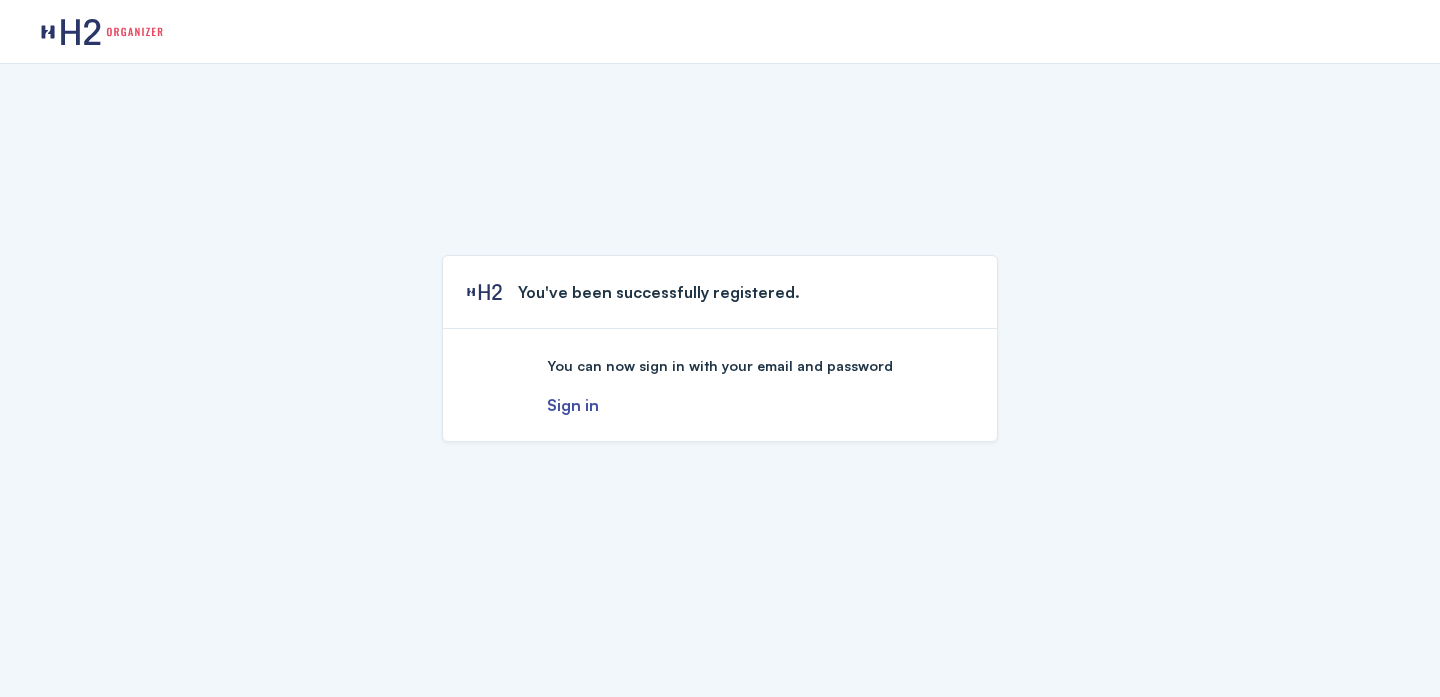 click on "Sign in" at bounding box center [573, 405] 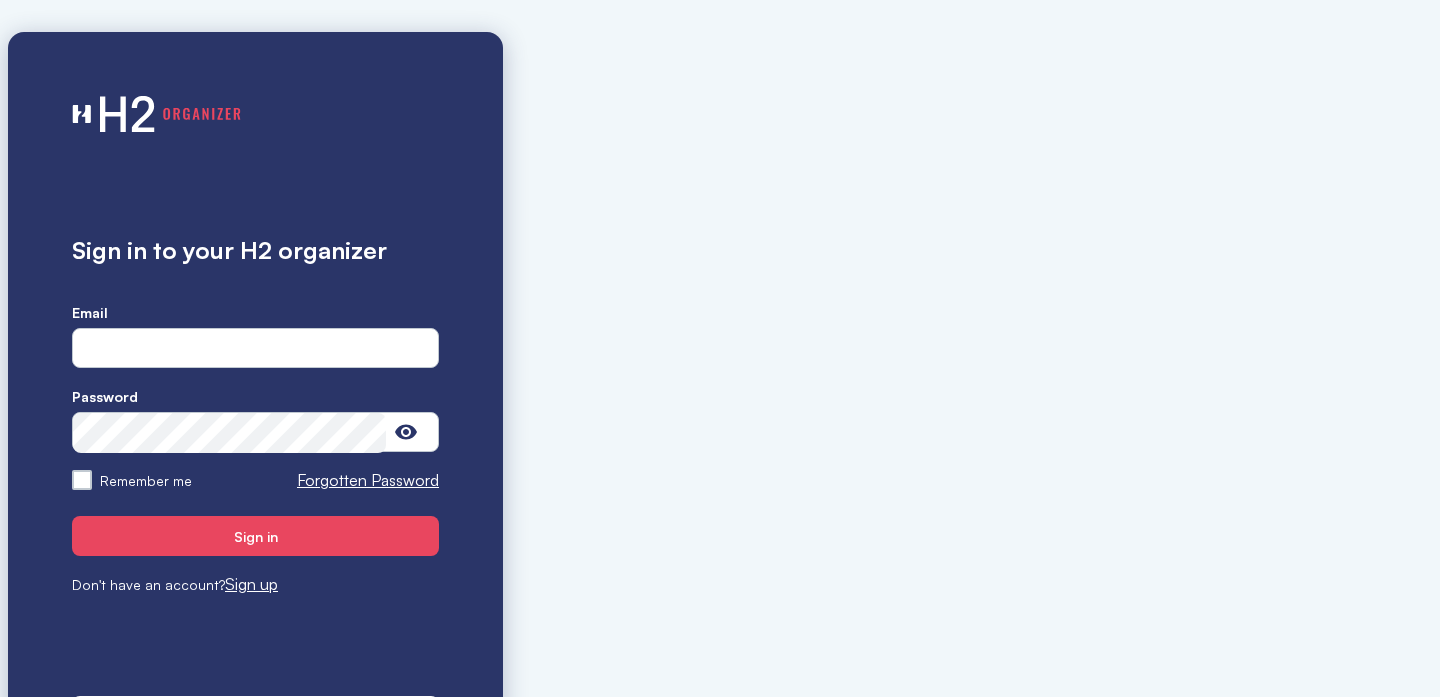 scroll, scrollTop: 0, scrollLeft: 0, axis: both 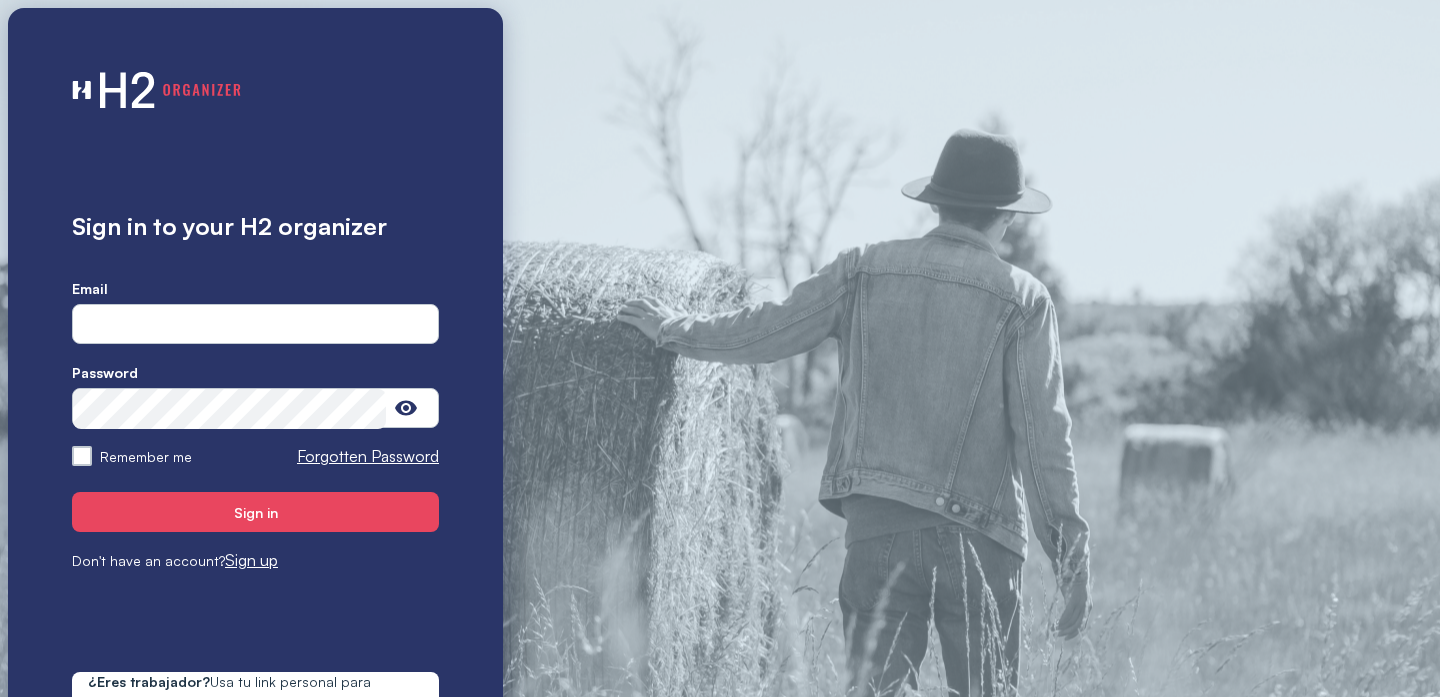type on "**********" 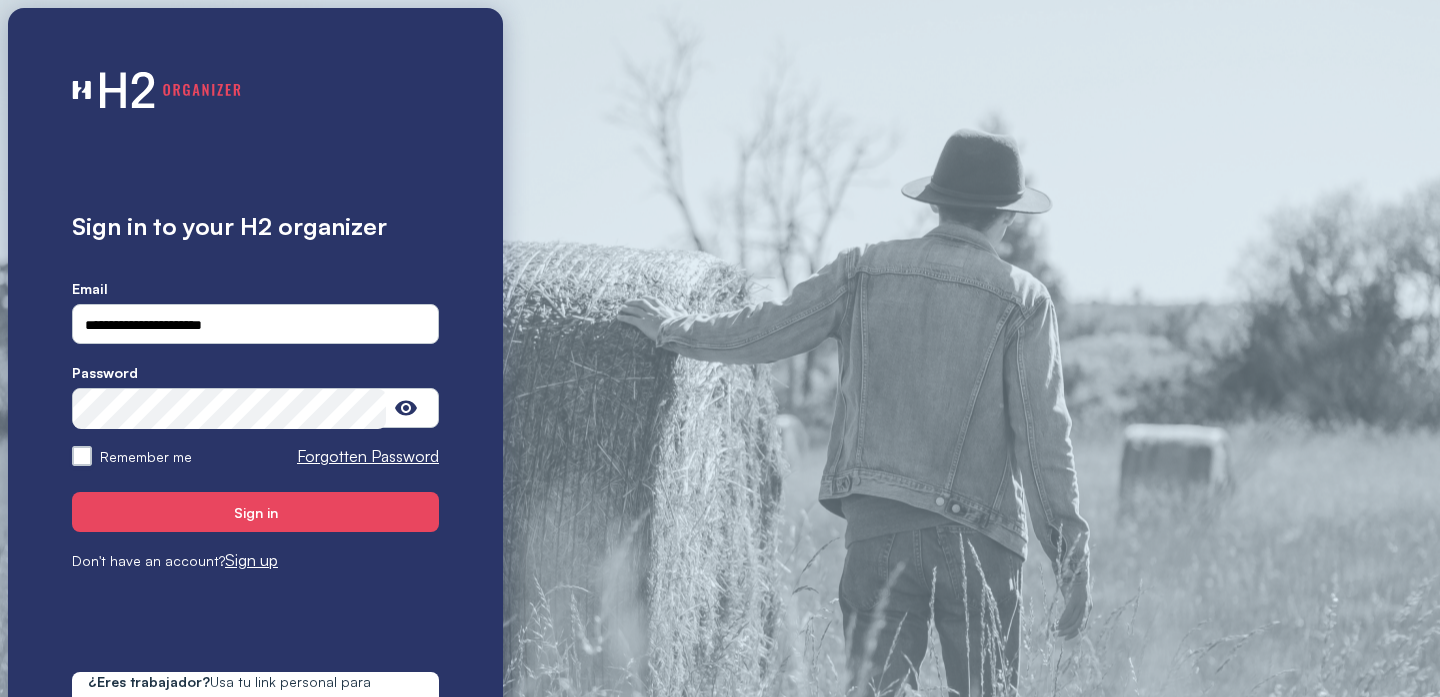 click on "Remember me" at bounding box center (82, 456) 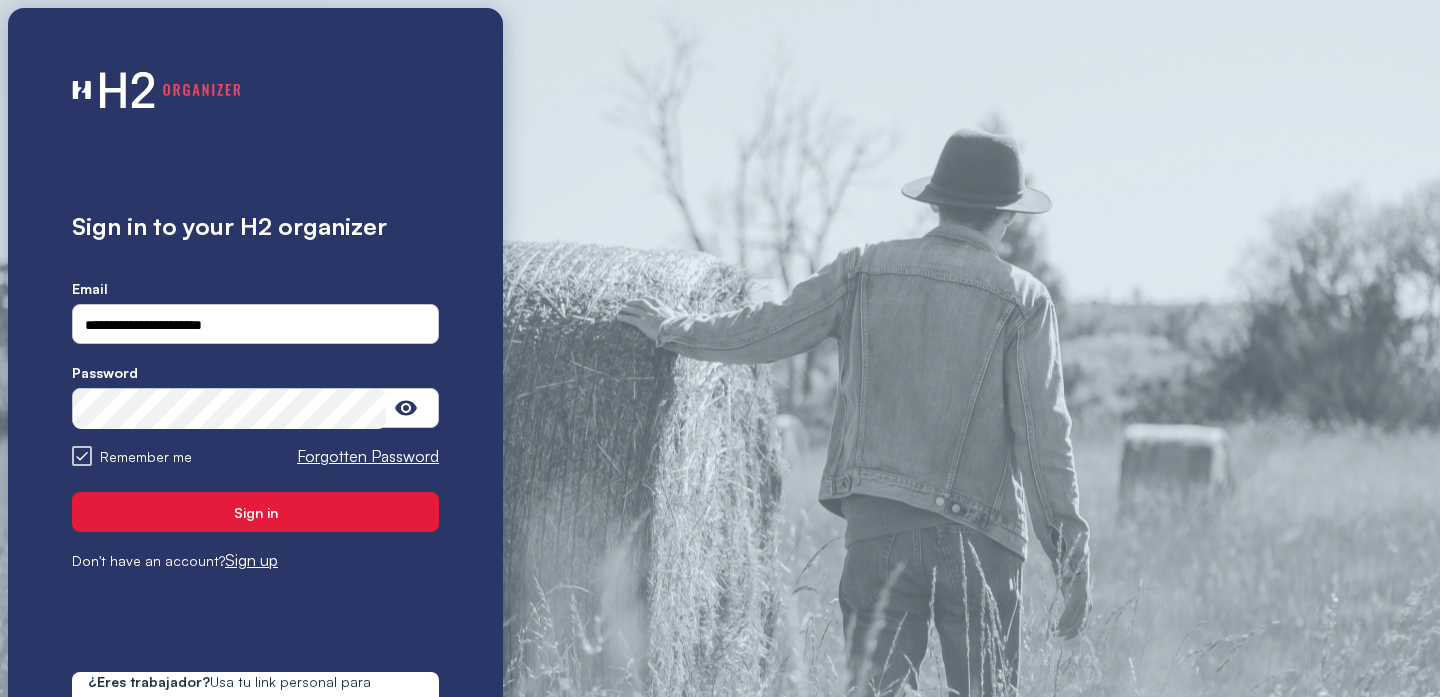 click on "Sign in" at bounding box center [256, 512] 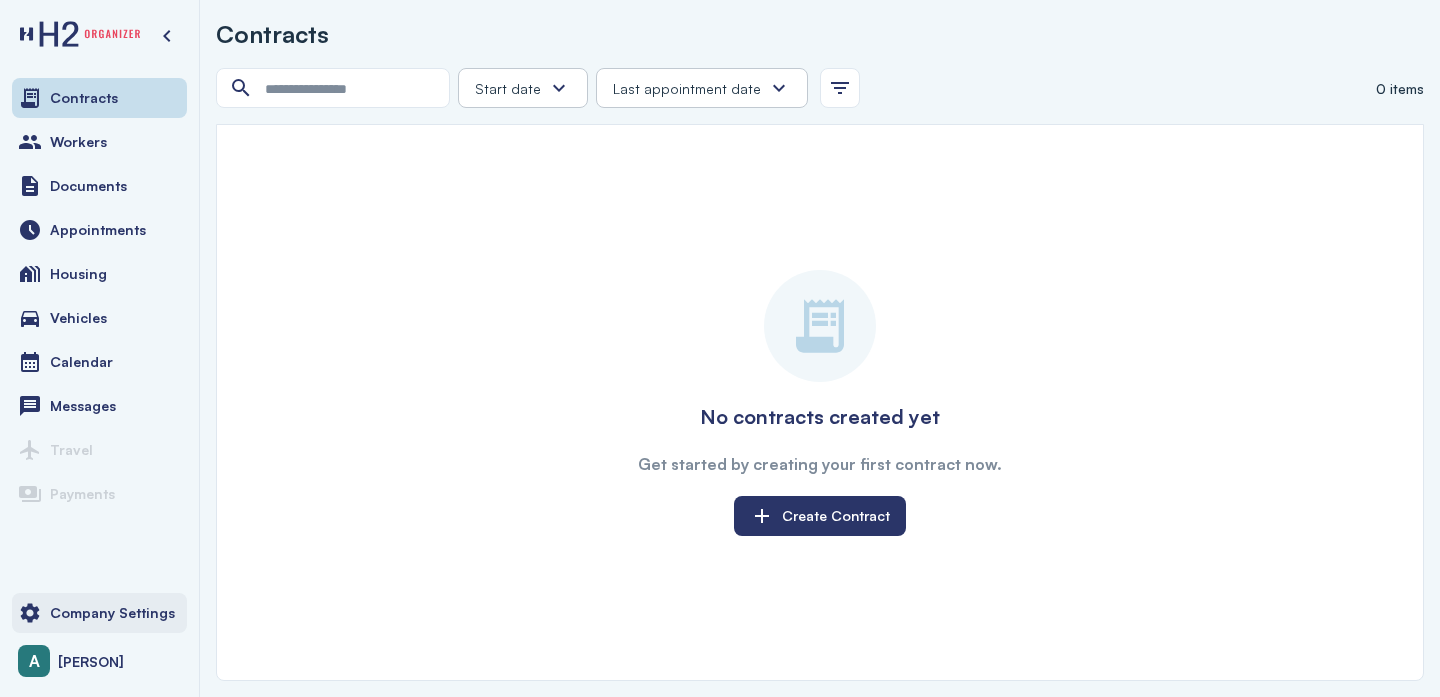 click on "Company Settings" at bounding box center (112, 613) 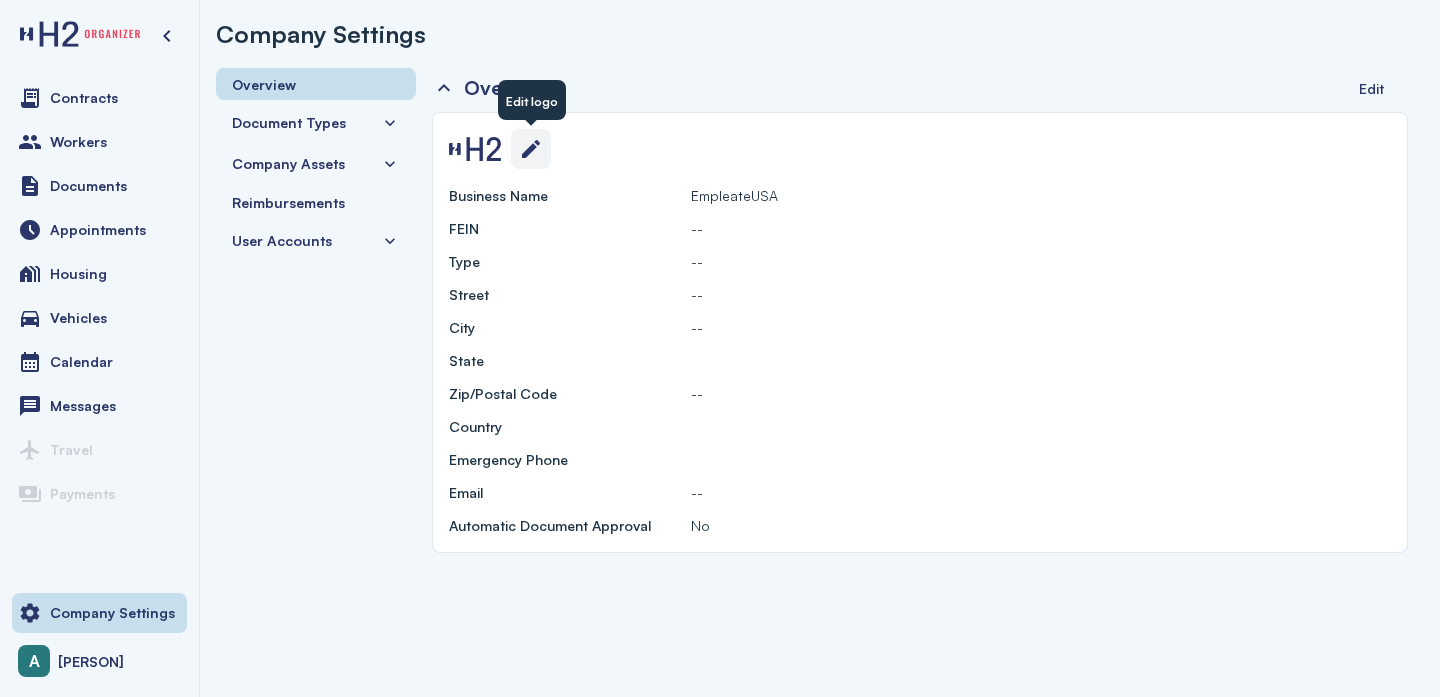 click at bounding box center [531, 149] 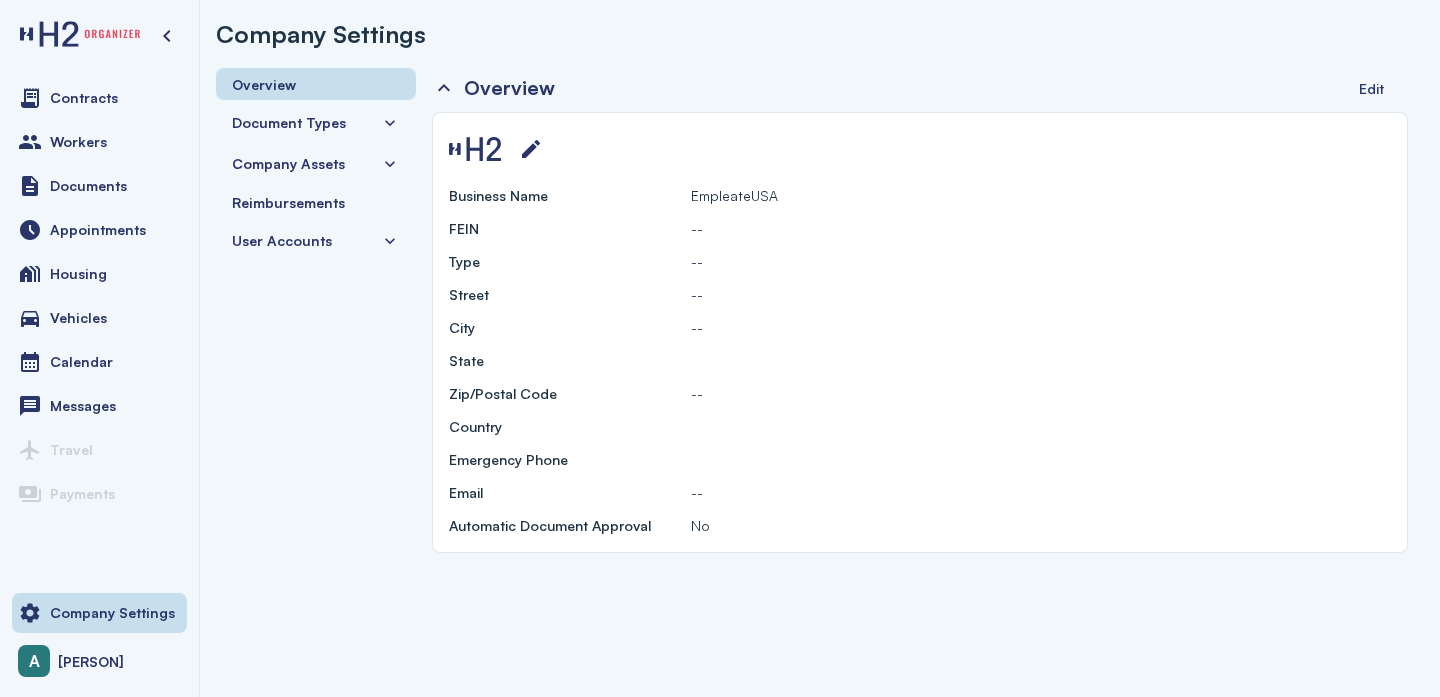click on "Document Types" at bounding box center (316, 122) 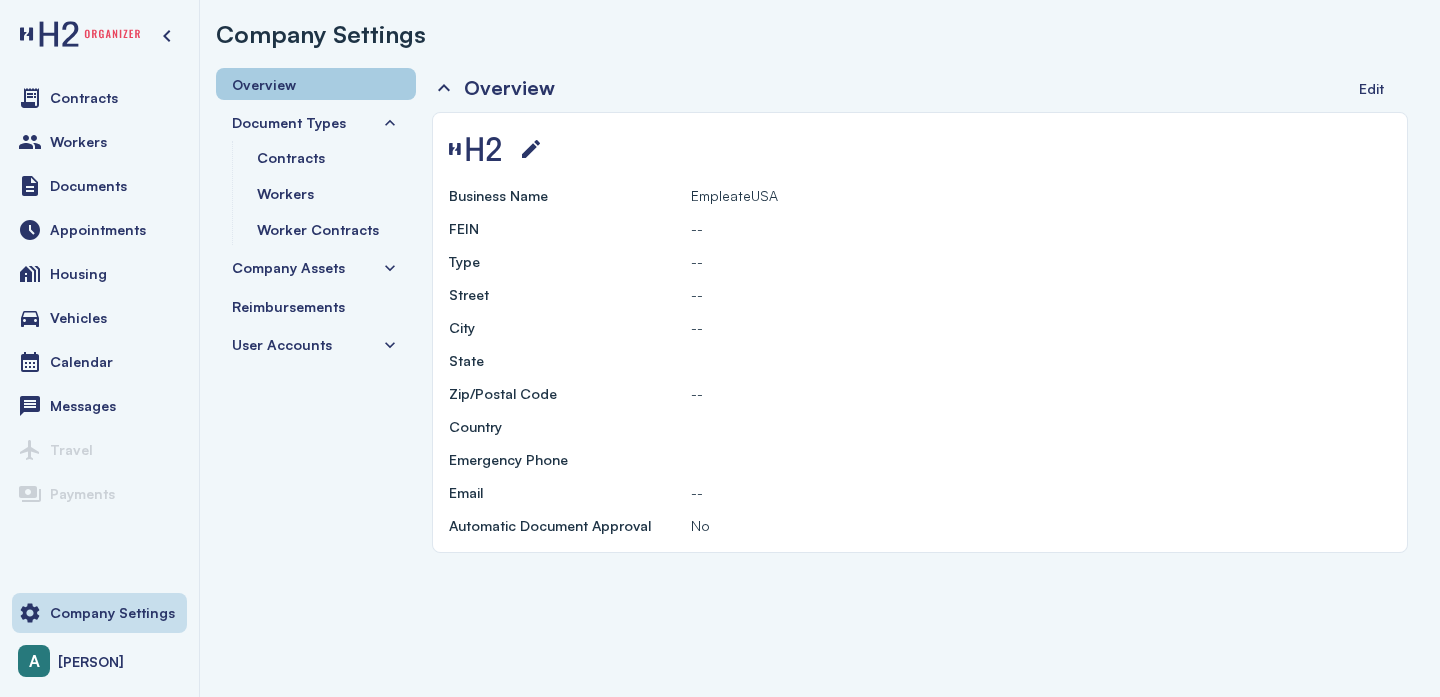 click on "Overview" at bounding box center (316, 84) 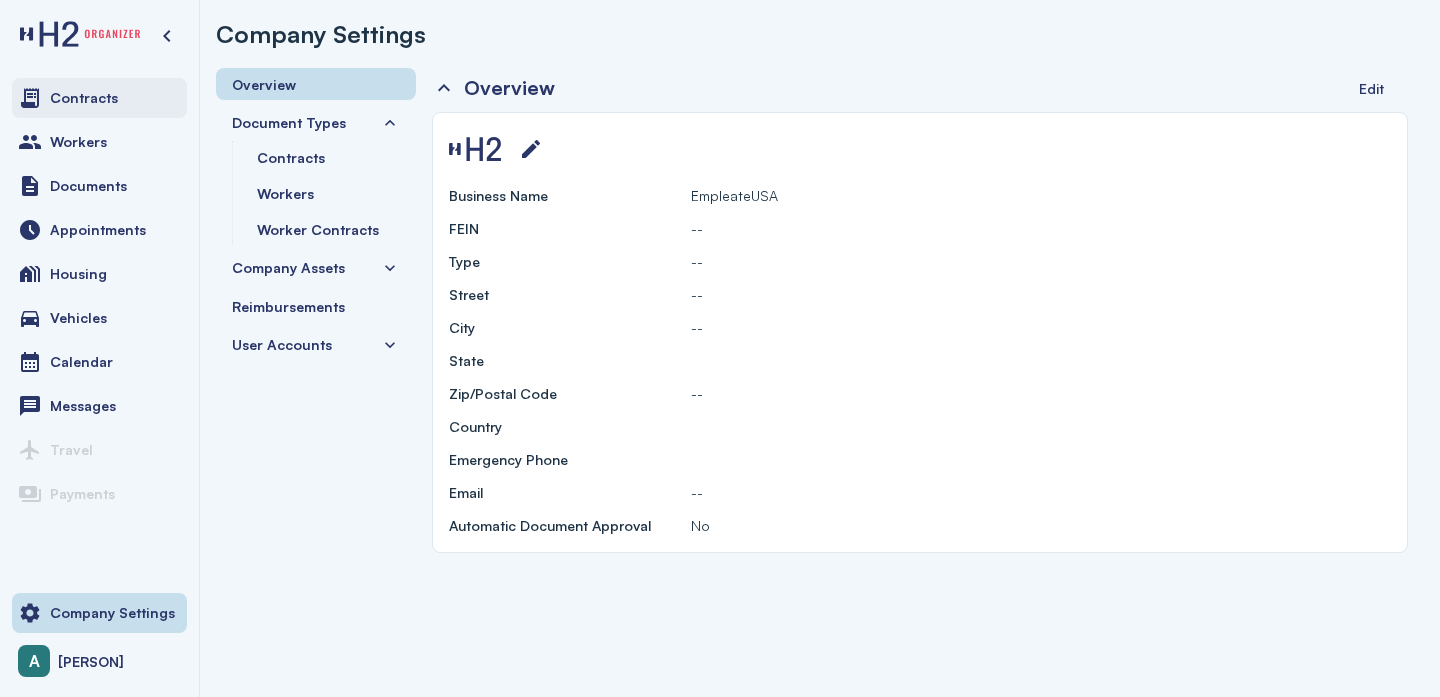 click on "Contracts" at bounding box center (84, 98) 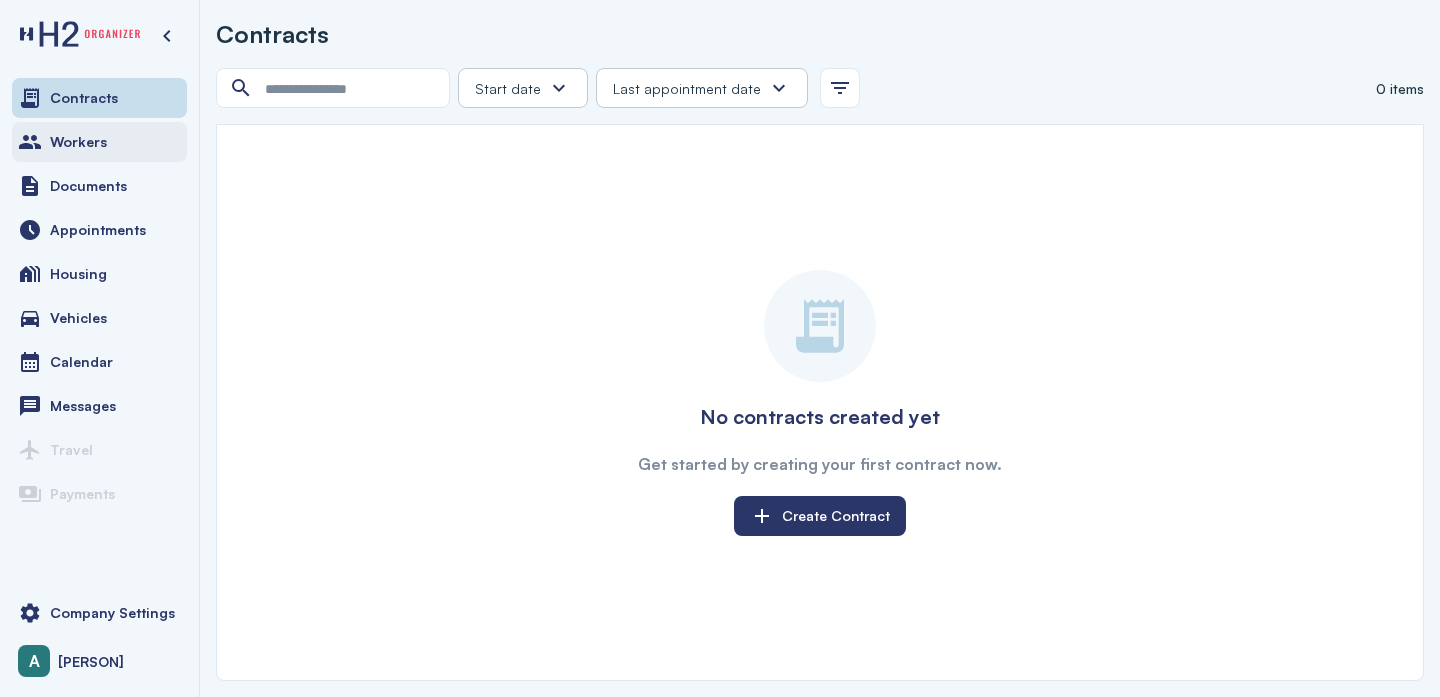 click on "Workers" at bounding box center (99, 142) 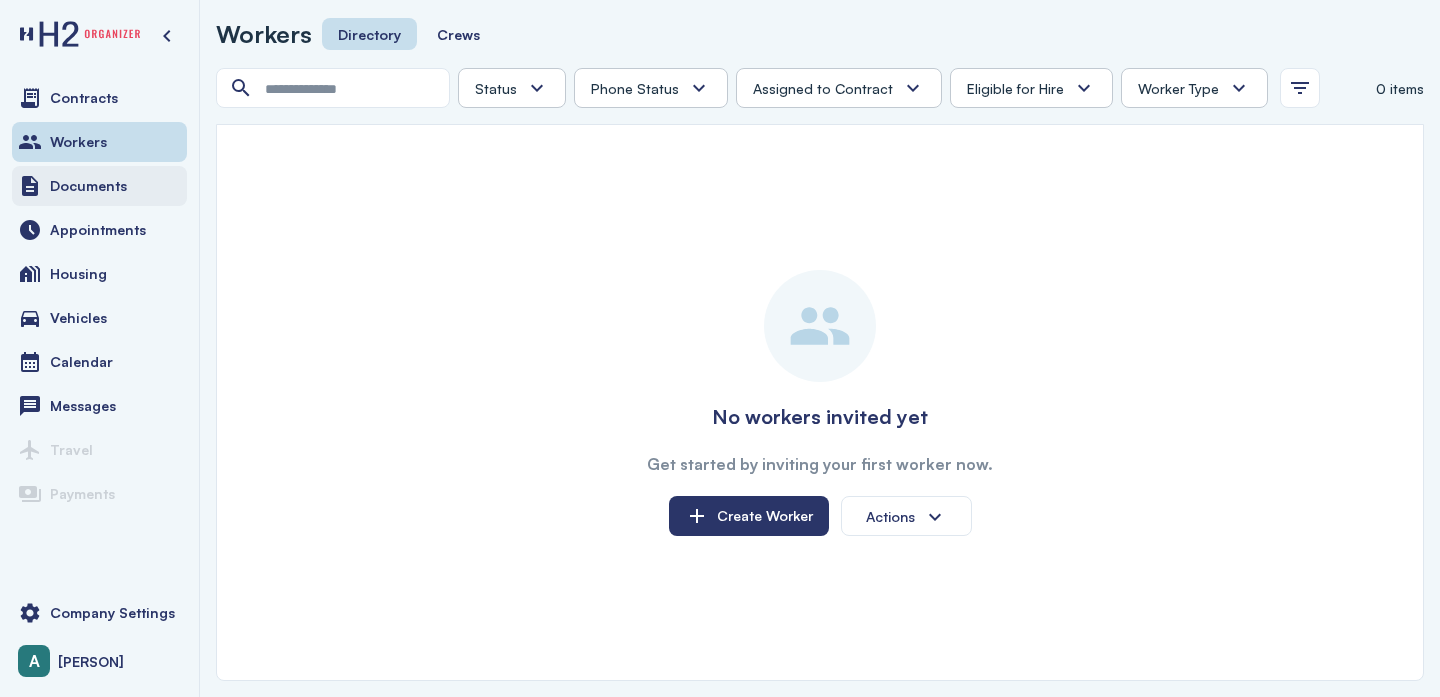 click on "Documents" at bounding box center (88, 186) 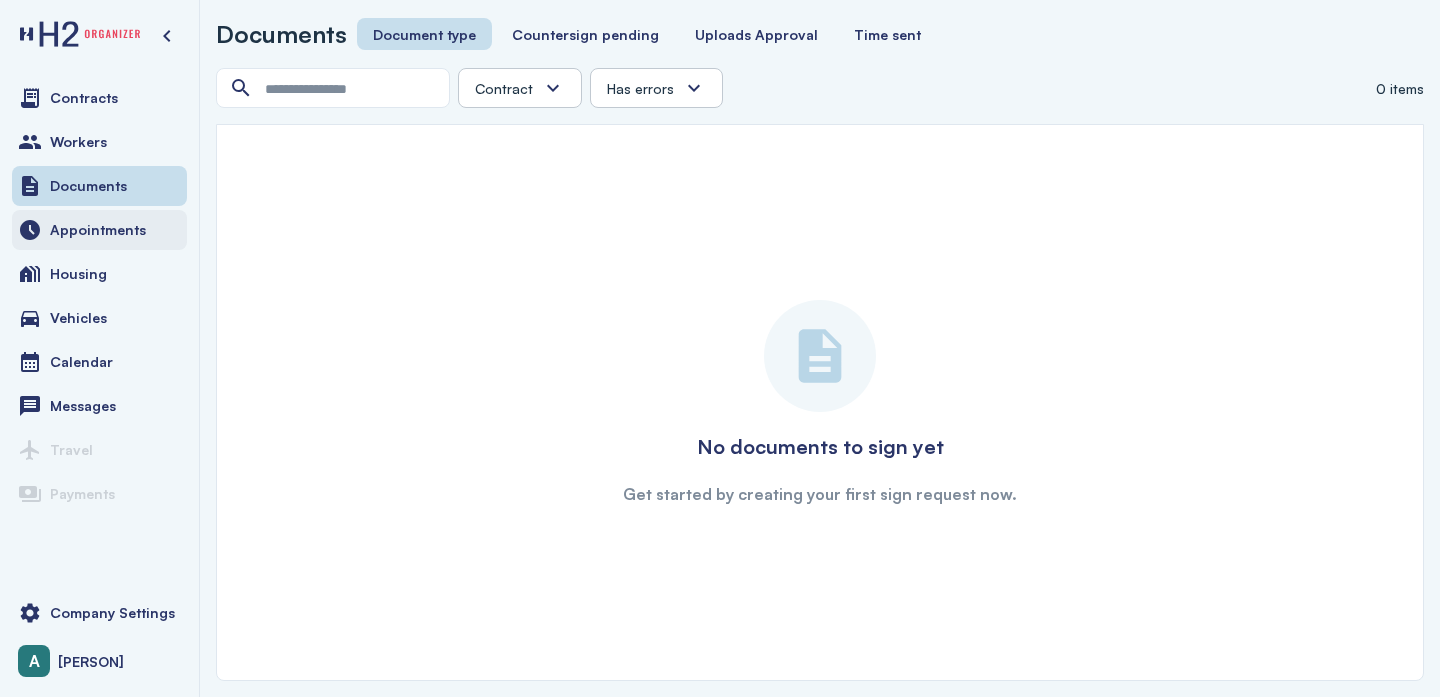 click on "Appointments" at bounding box center (98, 230) 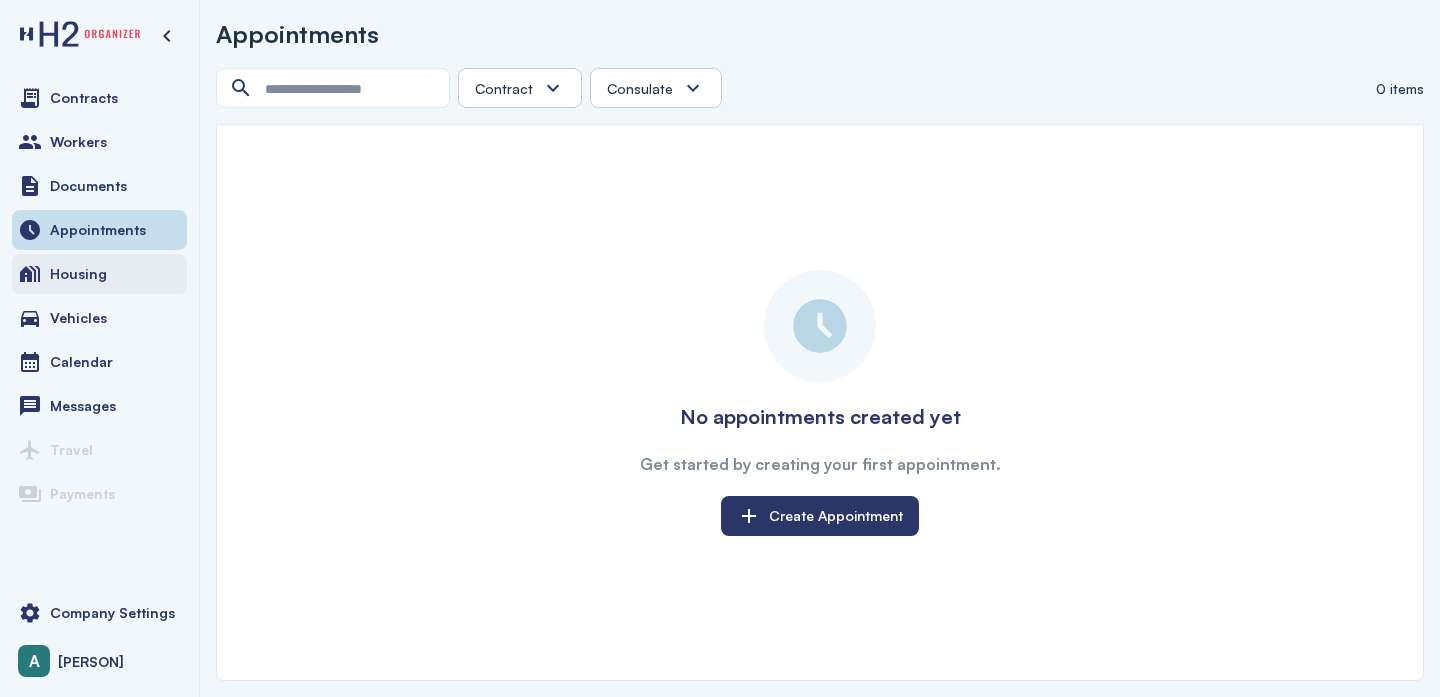 click on "Housing" at bounding box center [99, 274] 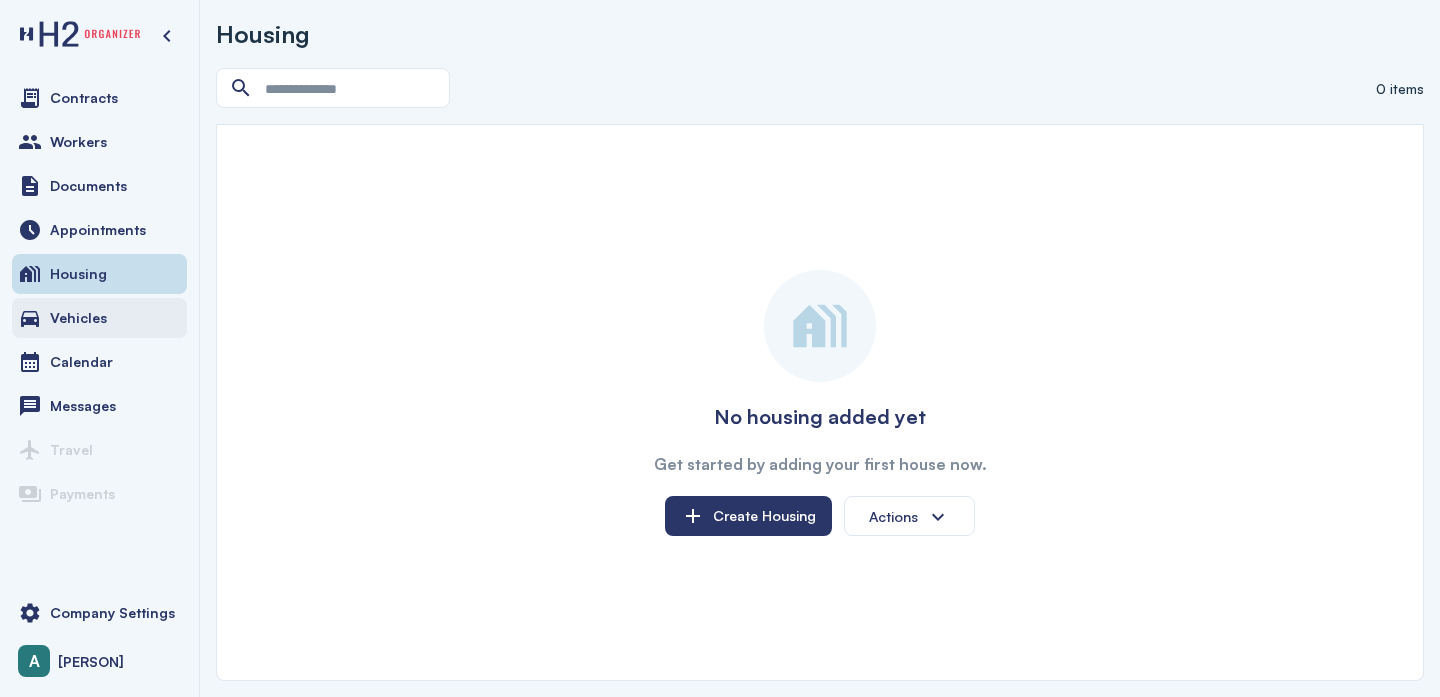 click on "Vehicles" at bounding box center (78, 318) 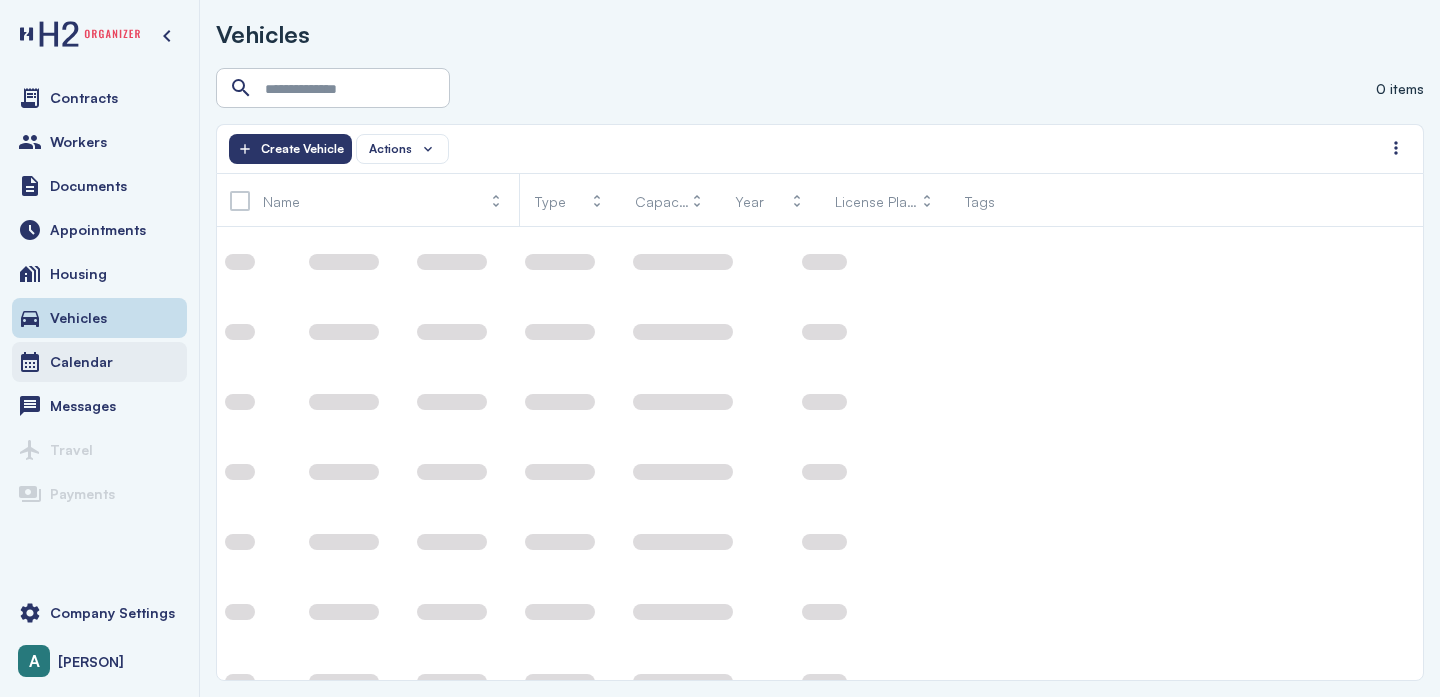 click on "Calendar" at bounding box center (81, 362) 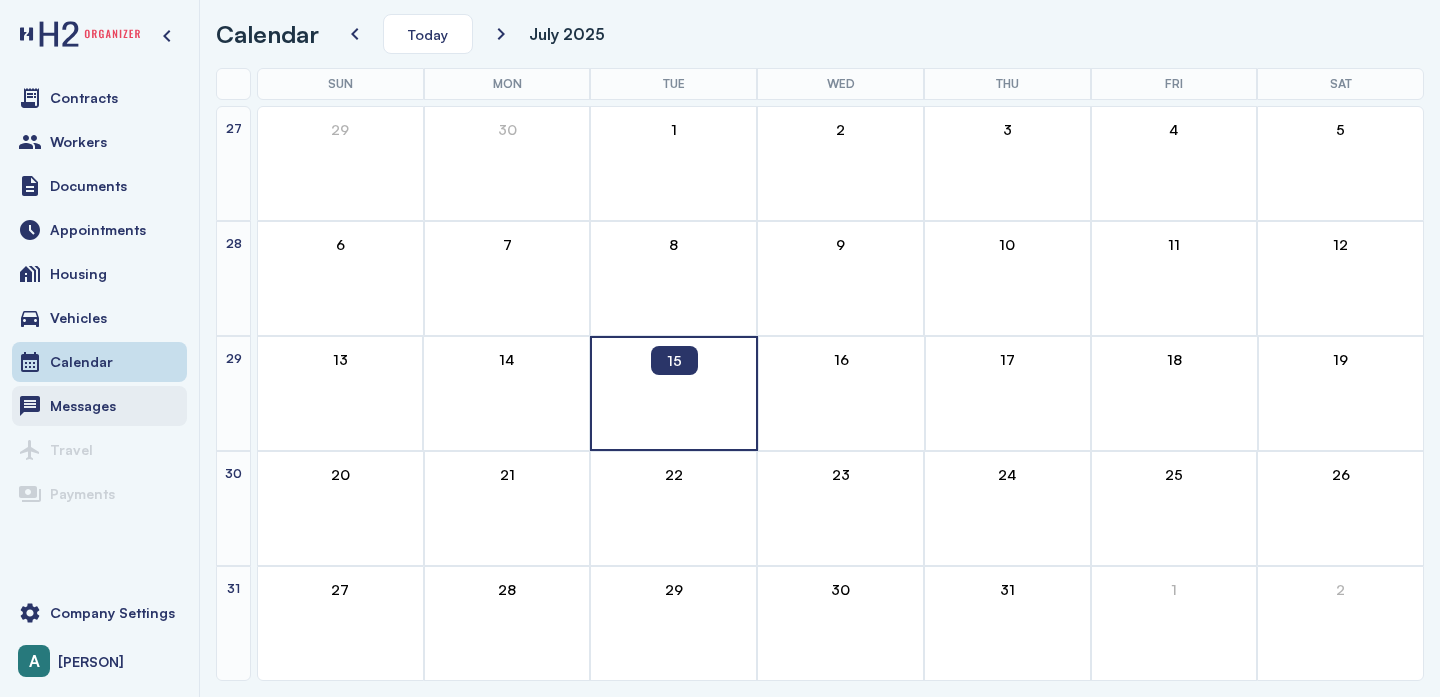 click on "Messages" at bounding box center [99, 406] 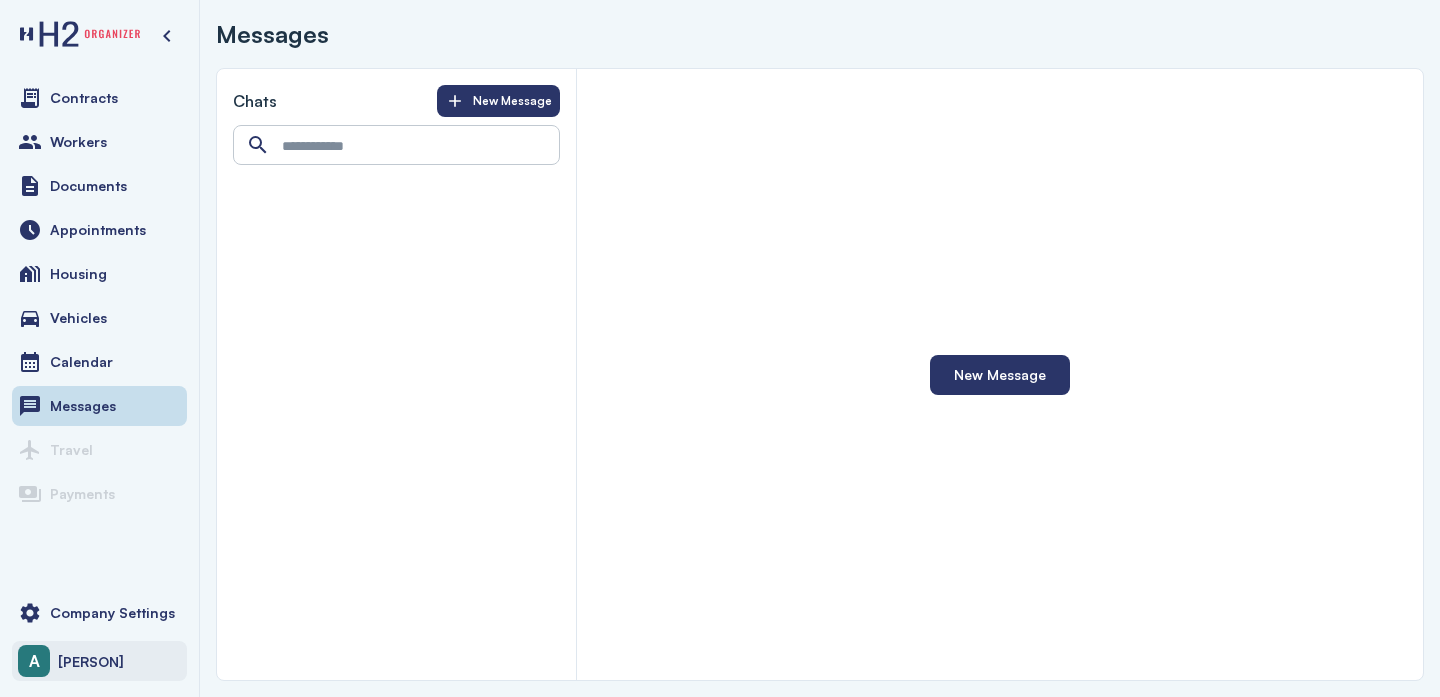 click on "[NAME]" 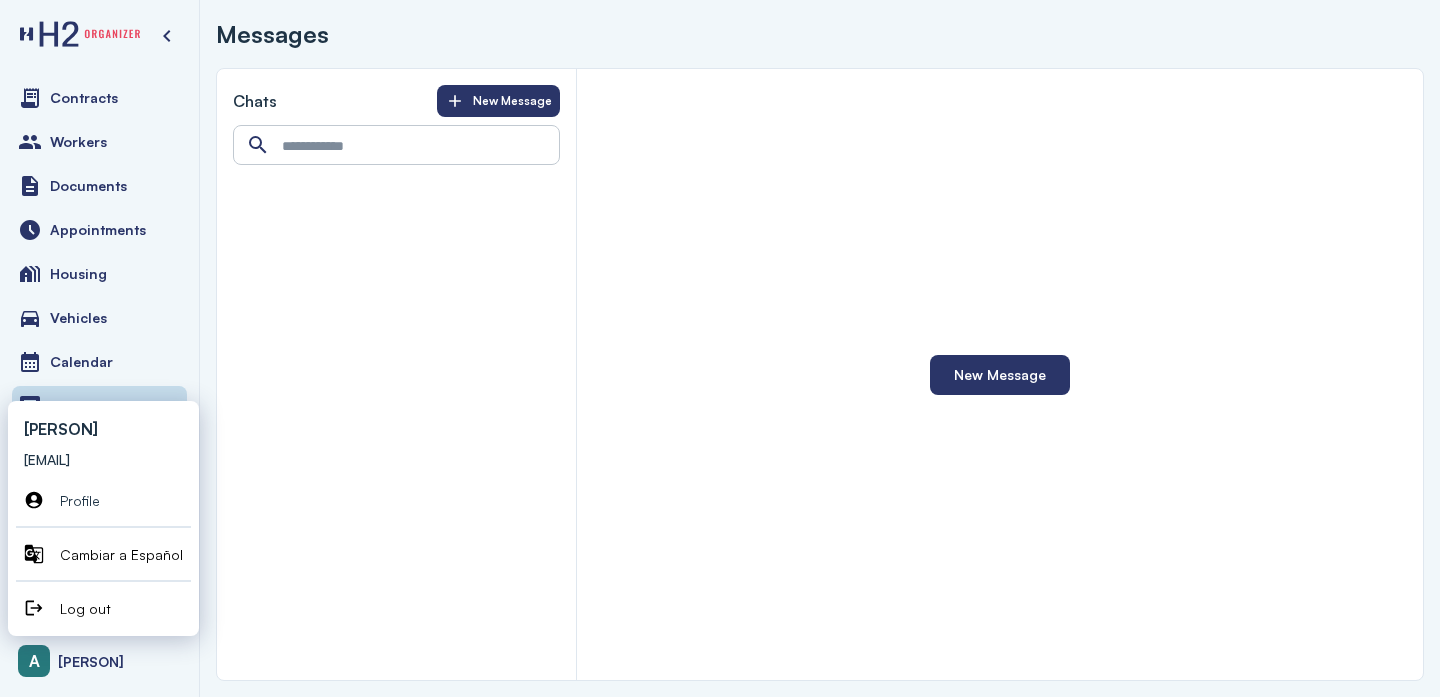click on "Profile" at bounding box center [121, 500] 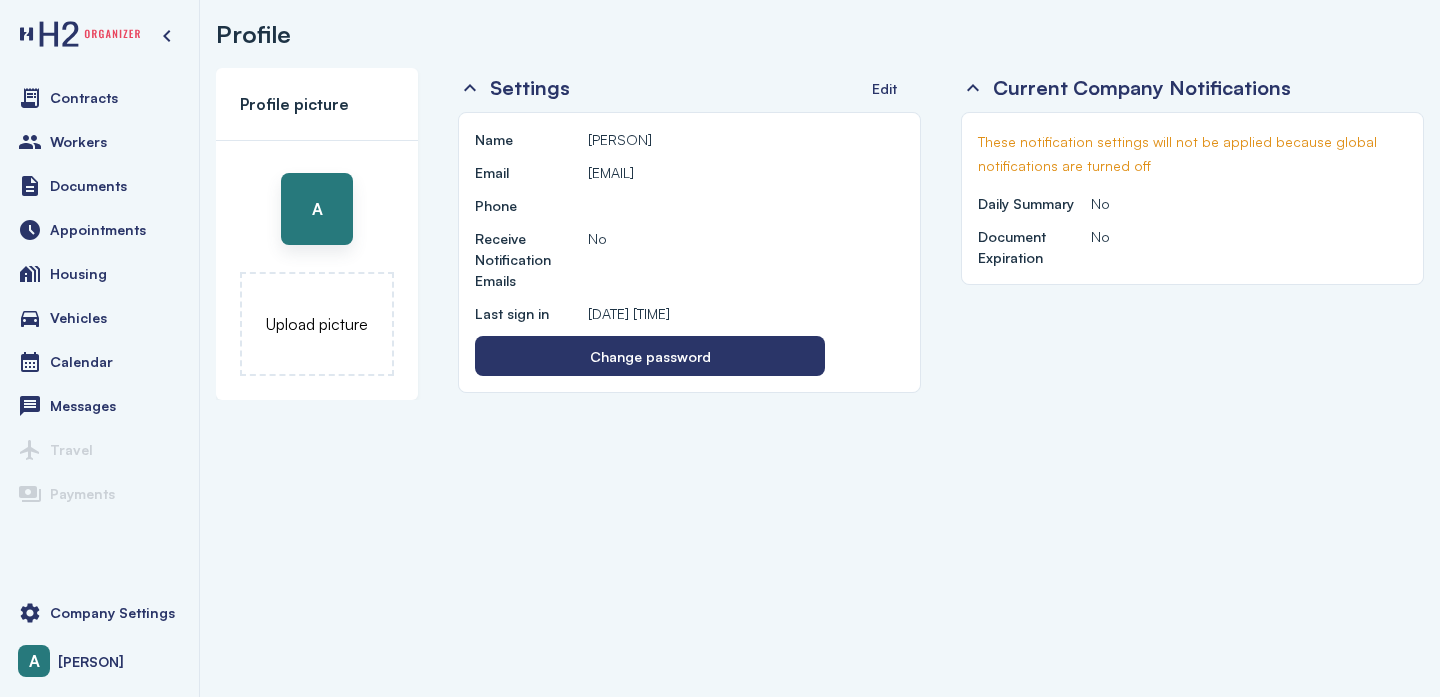 click 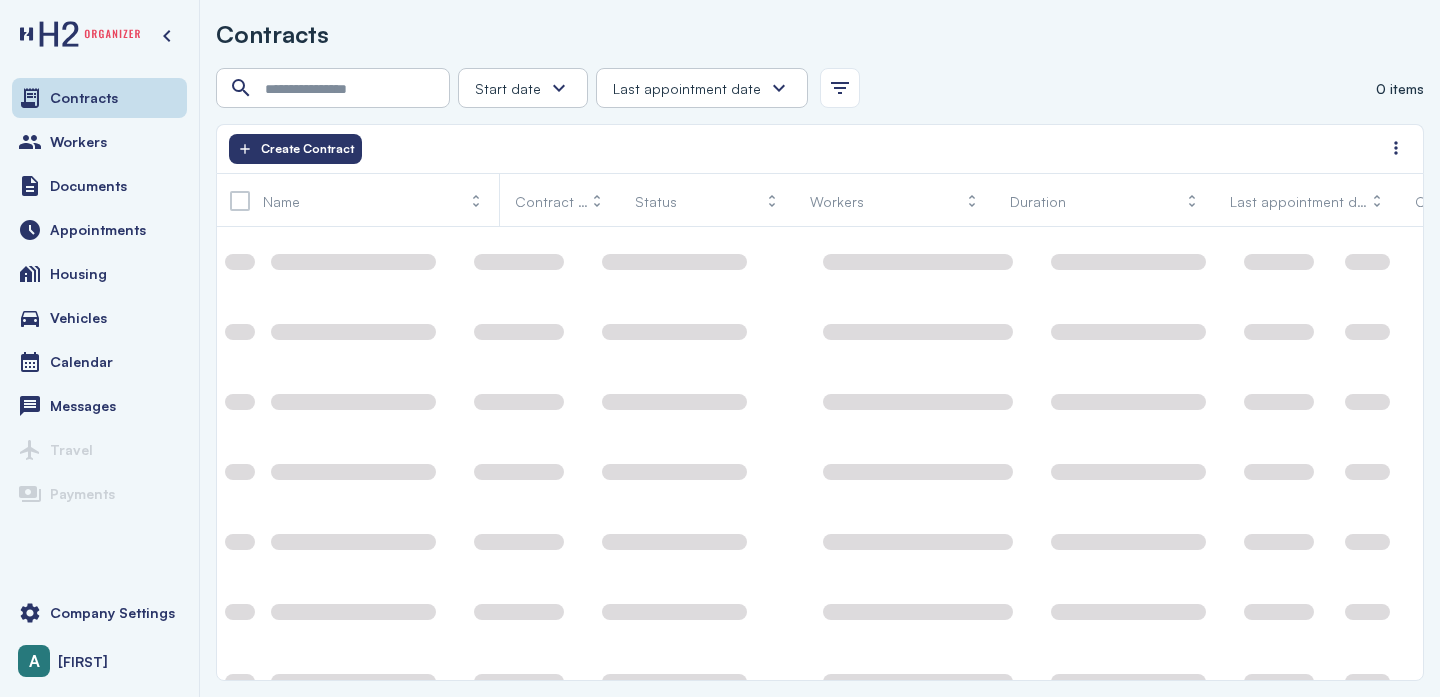 scroll, scrollTop: 0, scrollLeft: 0, axis: both 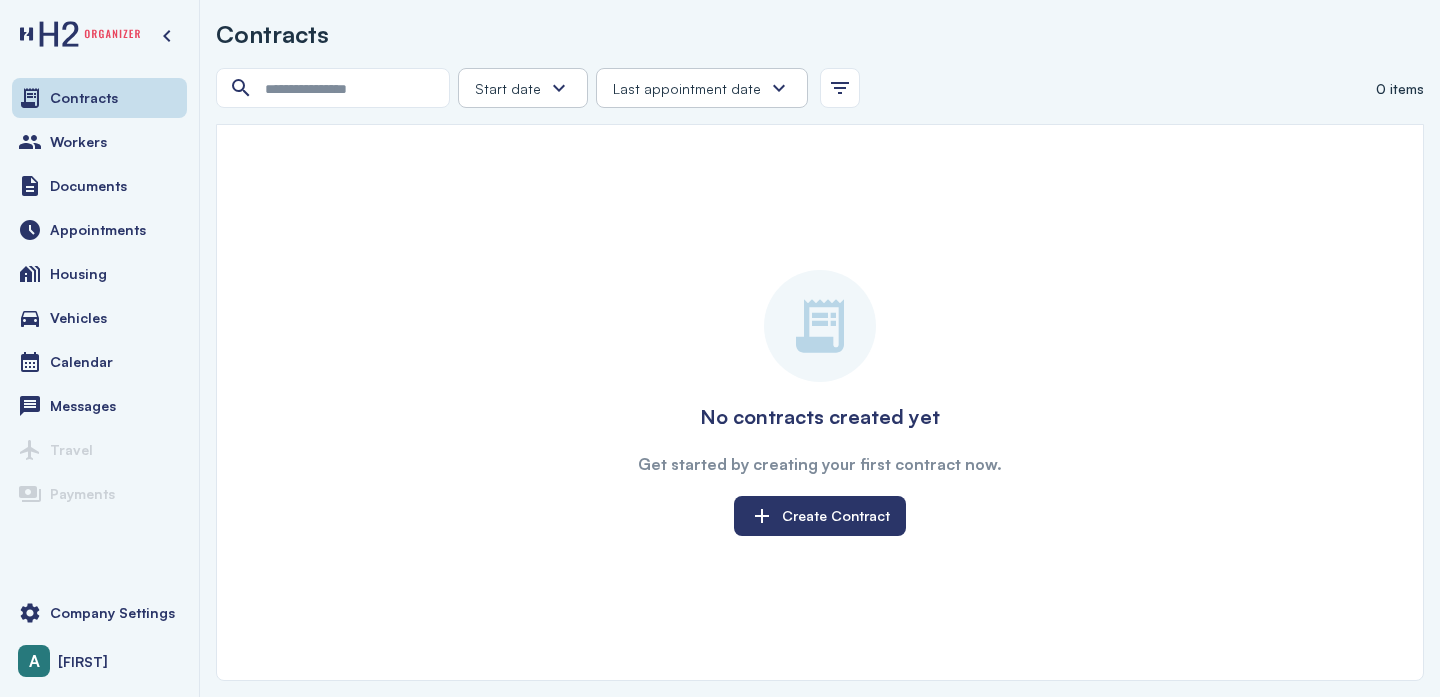 click on "No contracts created yet   Get started by creating your first contract now.     Create Contract" at bounding box center [820, 402] 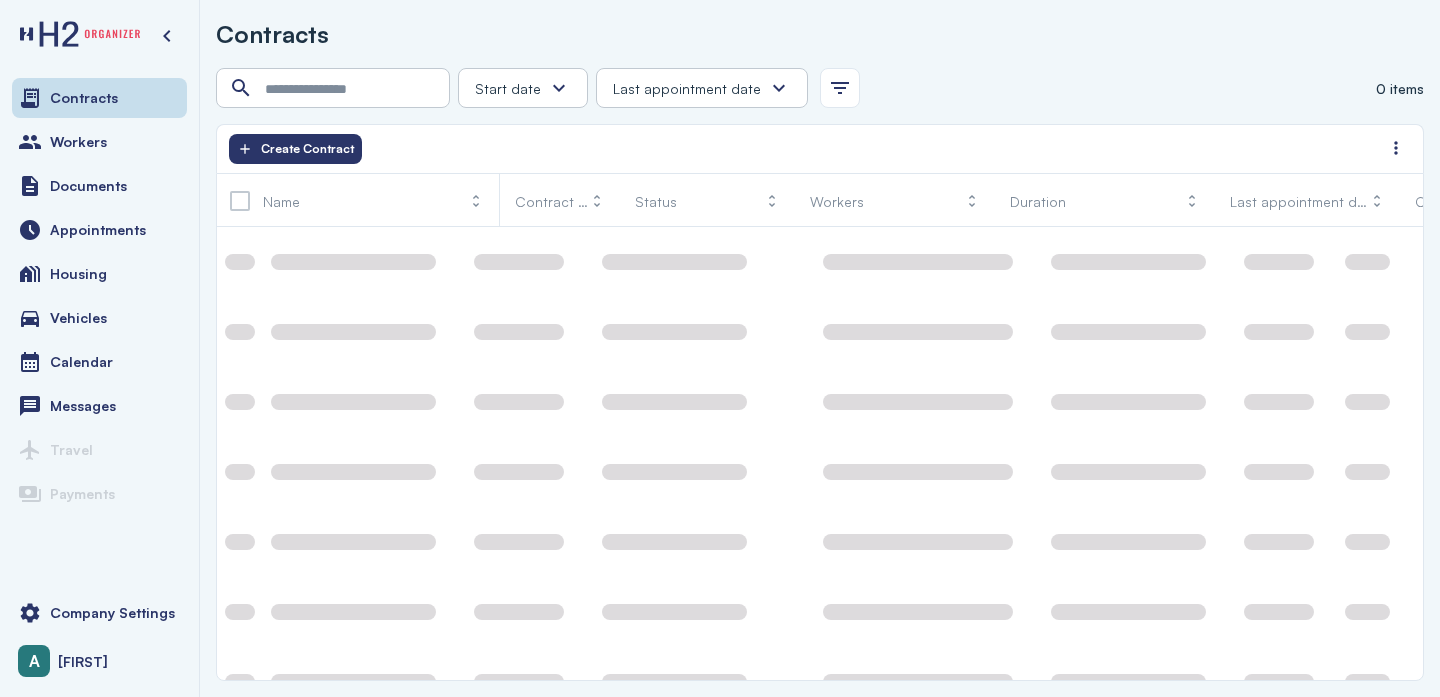 scroll, scrollTop: 0, scrollLeft: 0, axis: both 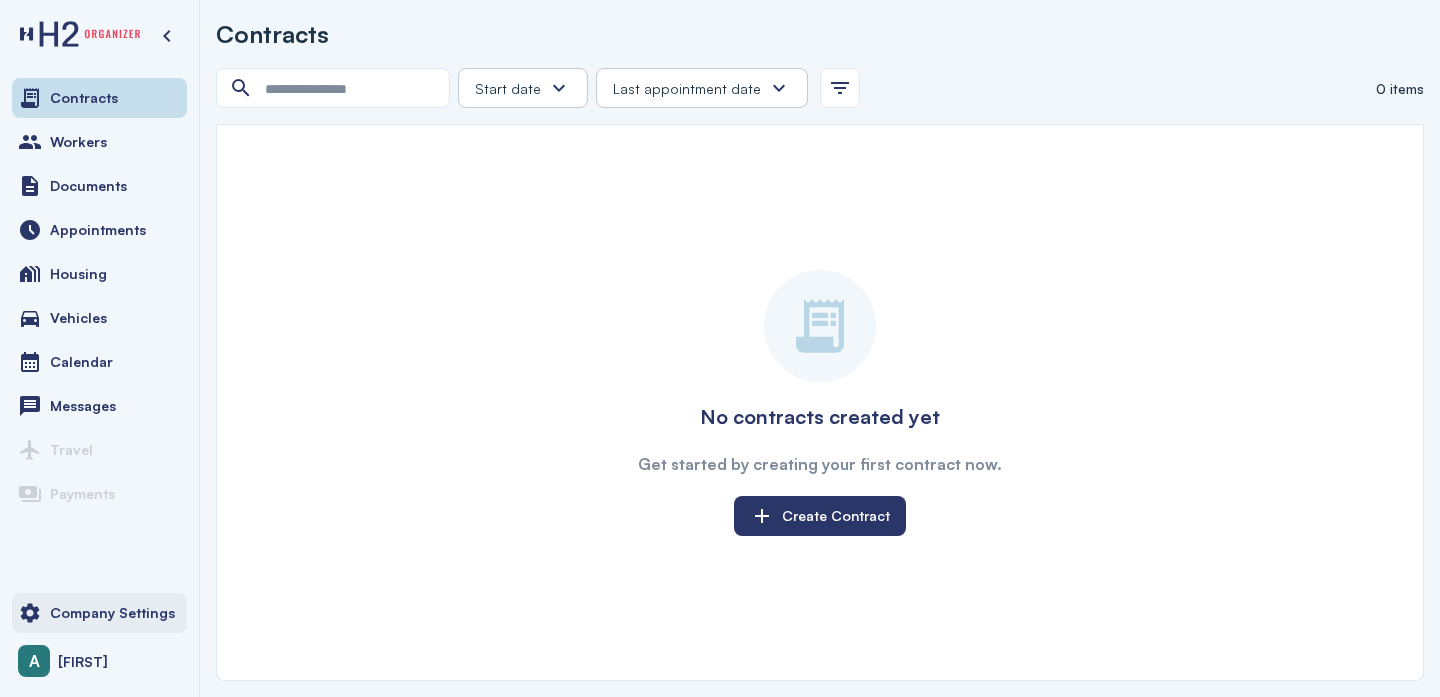 click on "Company Settings" at bounding box center [112, 613] 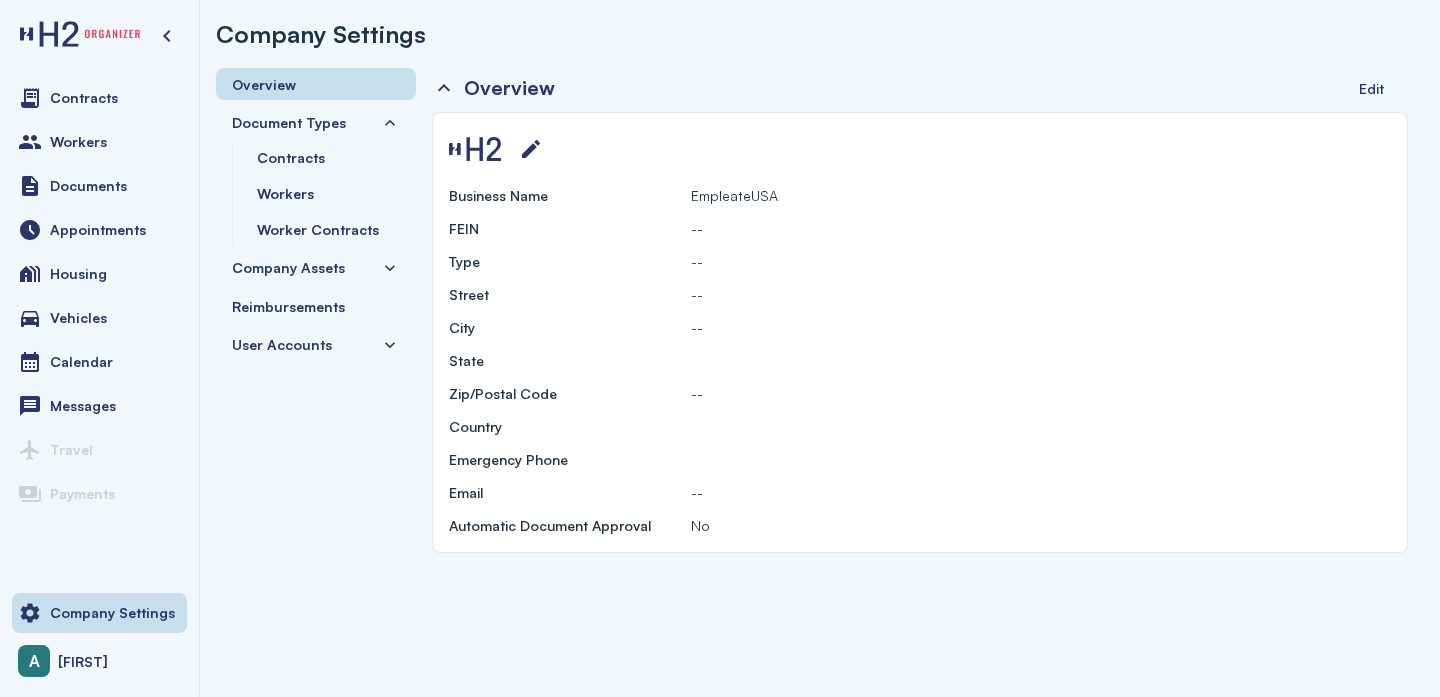 click on "User Accounts" at bounding box center [316, 344] 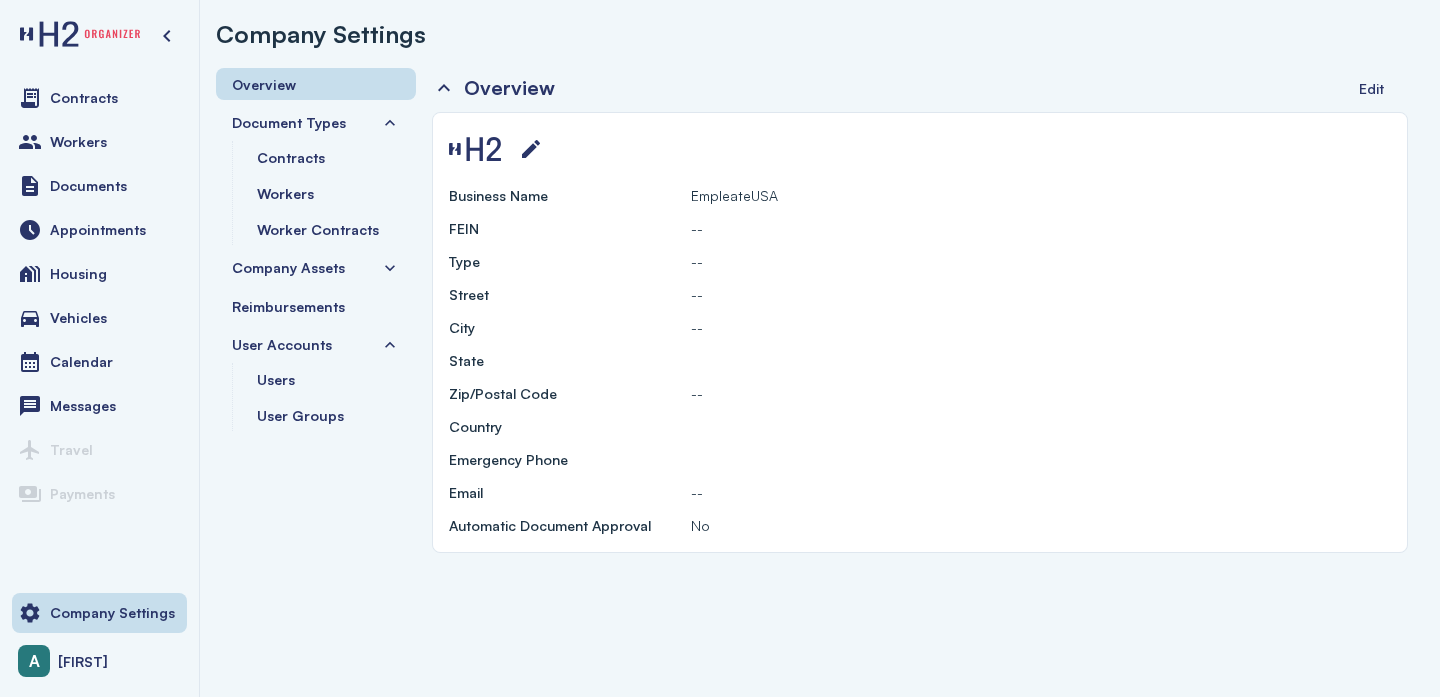 click on "Company Settings     Overview Document Types     Contracts Workers Worker Contracts Company Assets     Reimbursements User Accounts     Users User Groups         Overview         Edit                       Business Name   EmpleateUSA   FEIN   --   Type   --   Street   --   City   --   State     Zip/Postal Code   --   Country     Emergency Phone     Email   --   Automatic Document Approval   No" at bounding box center [820, 348] 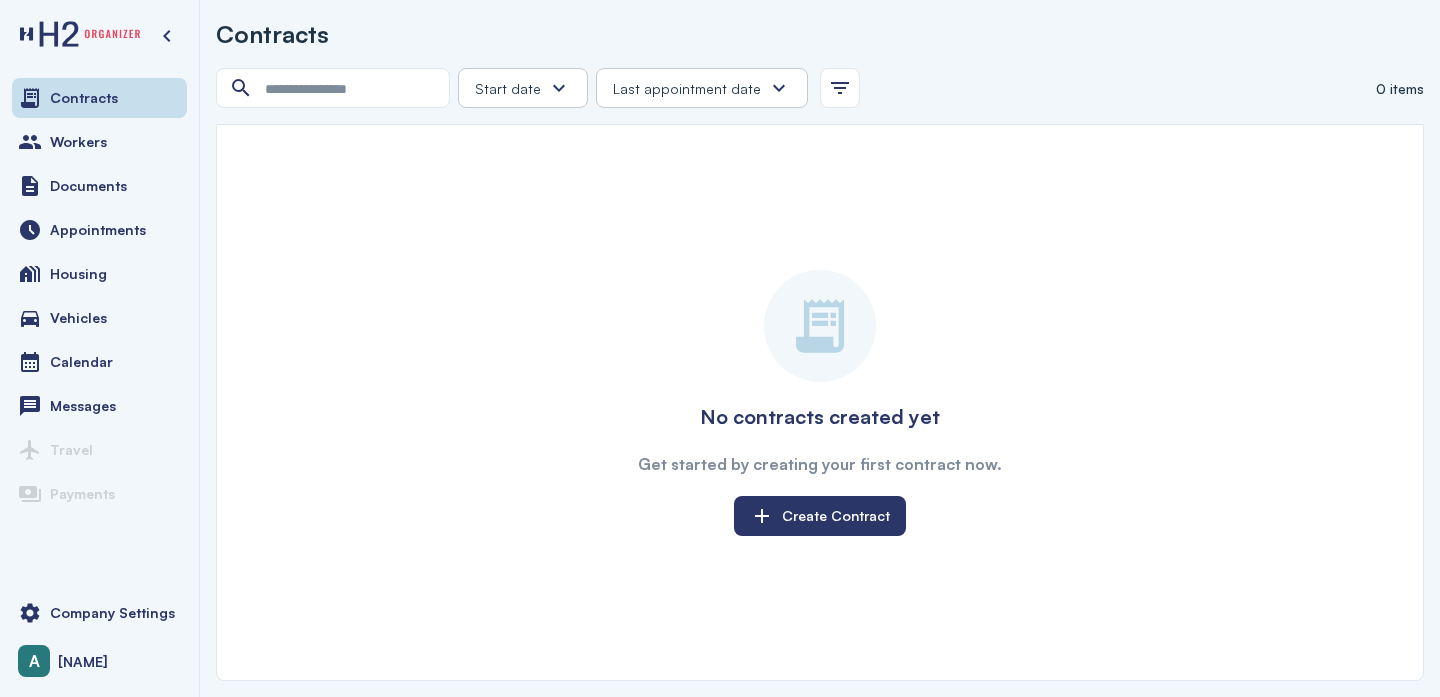 scroll, scrollTop: 0, scrollLeft: 0, axis: both 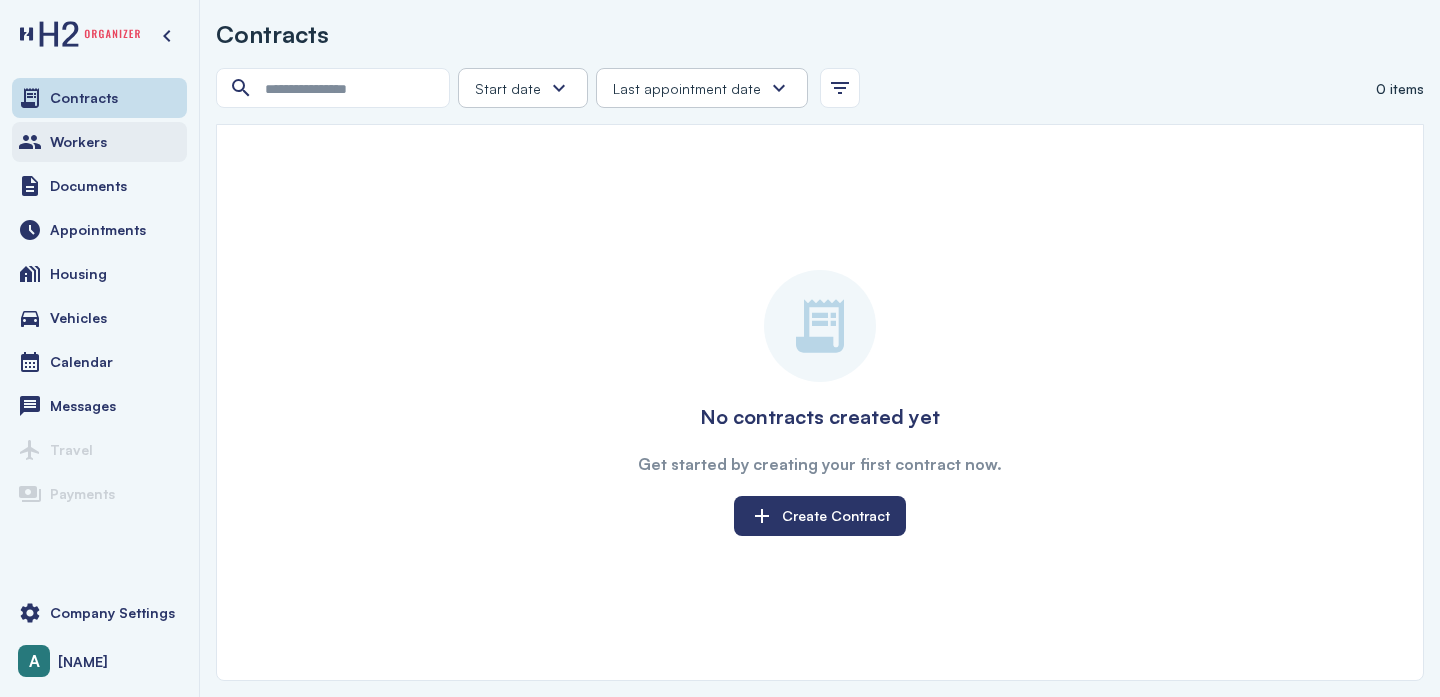 click on "Workers" at bounding box center (99, 142) 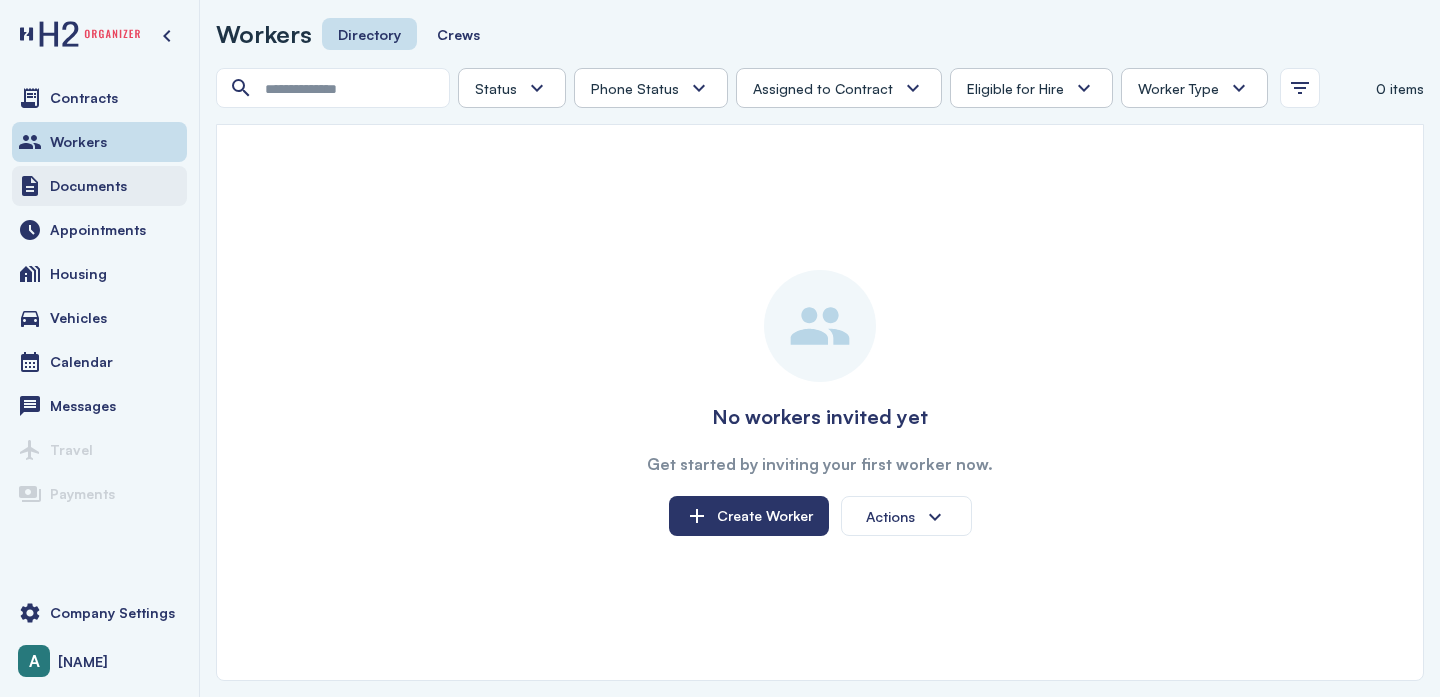 click on "Documents" at bounding box center [99, 186] 